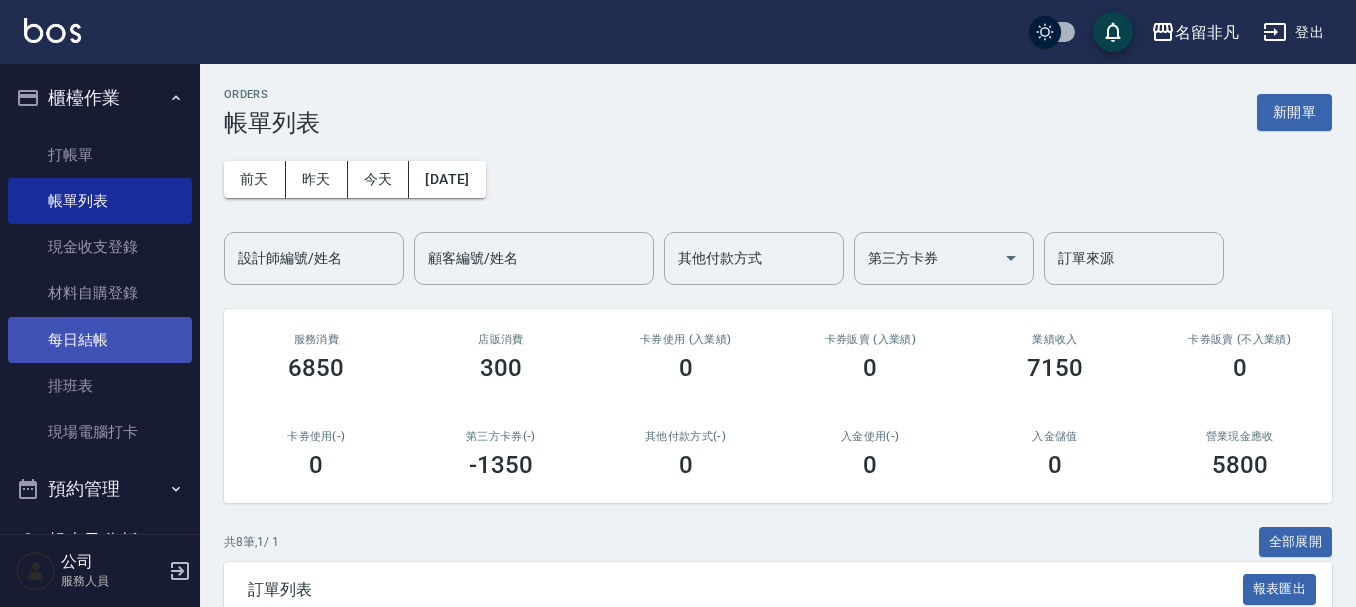 scroll, scrollTop: 535, scrollLeft: 0, axis: vertical 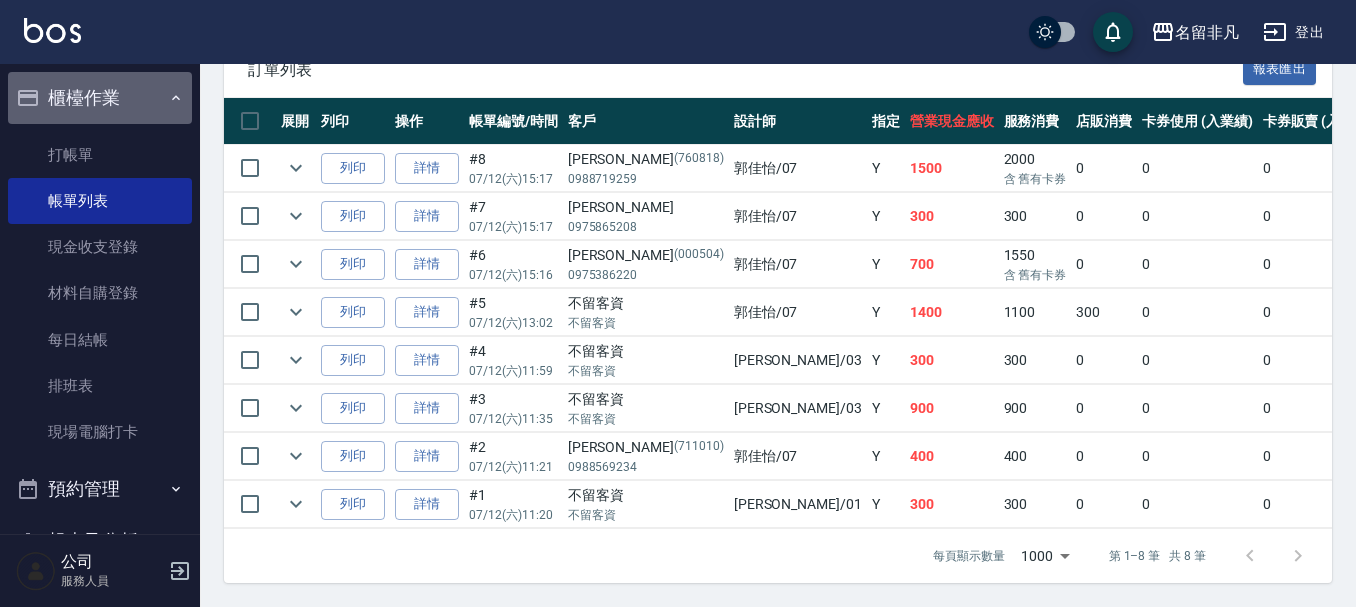 click on "櫃檯作業" at bounding box center [100, 98] 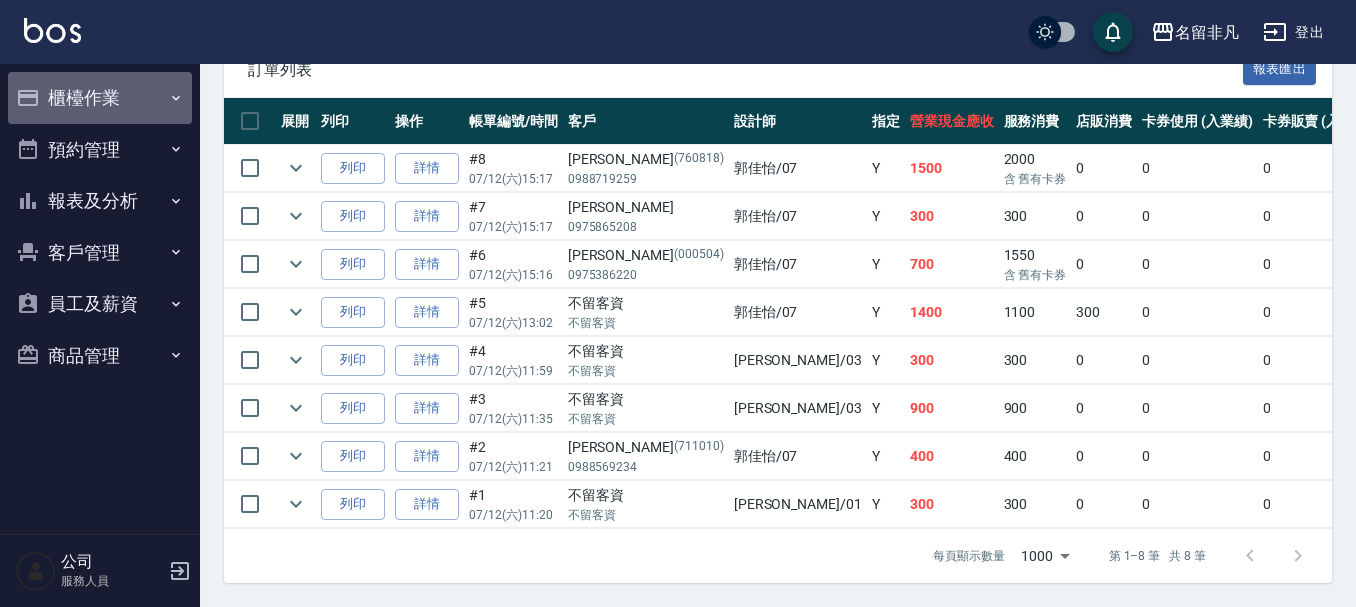 click on "櫃檯作業" at bounding box center (100, 98) 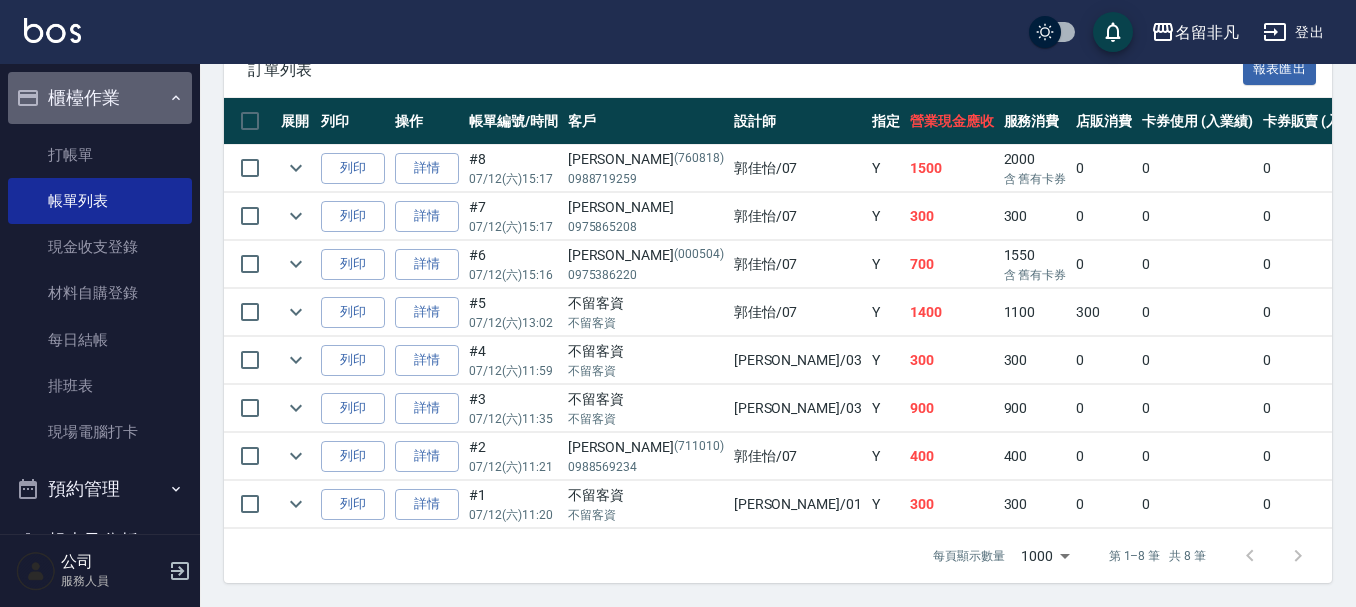 click on "櫃檯作業" at bounding box center (100, 98) 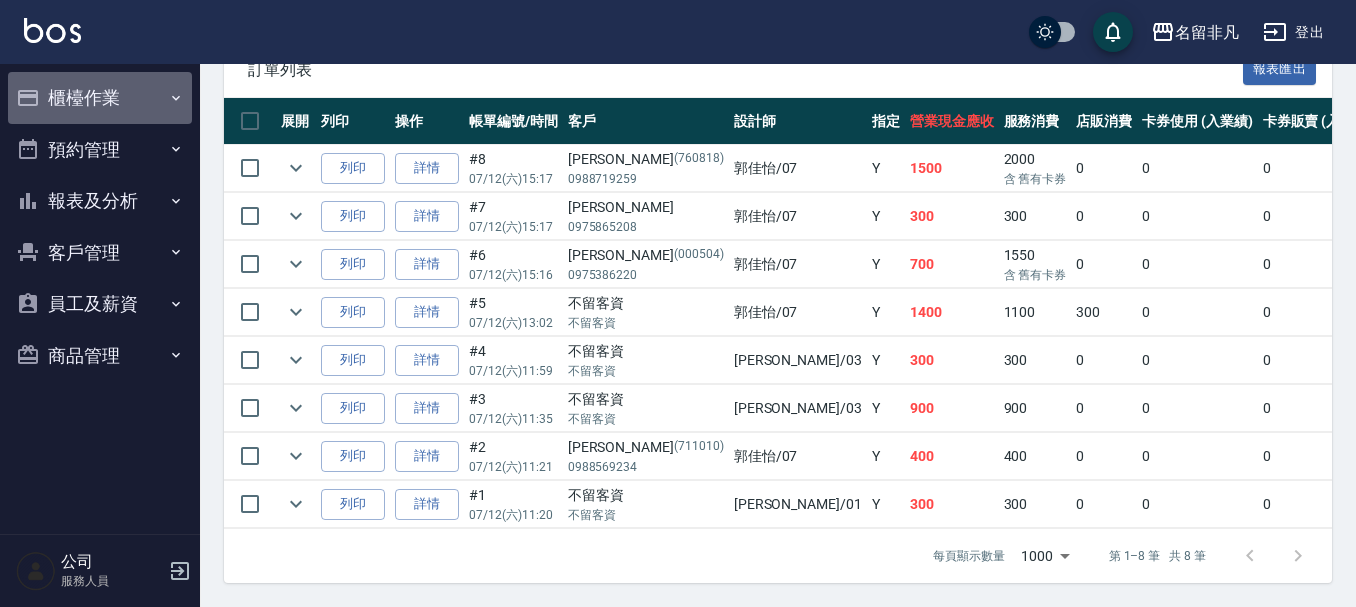 click on "櫃檯作業" at bounding box center [100, 98] 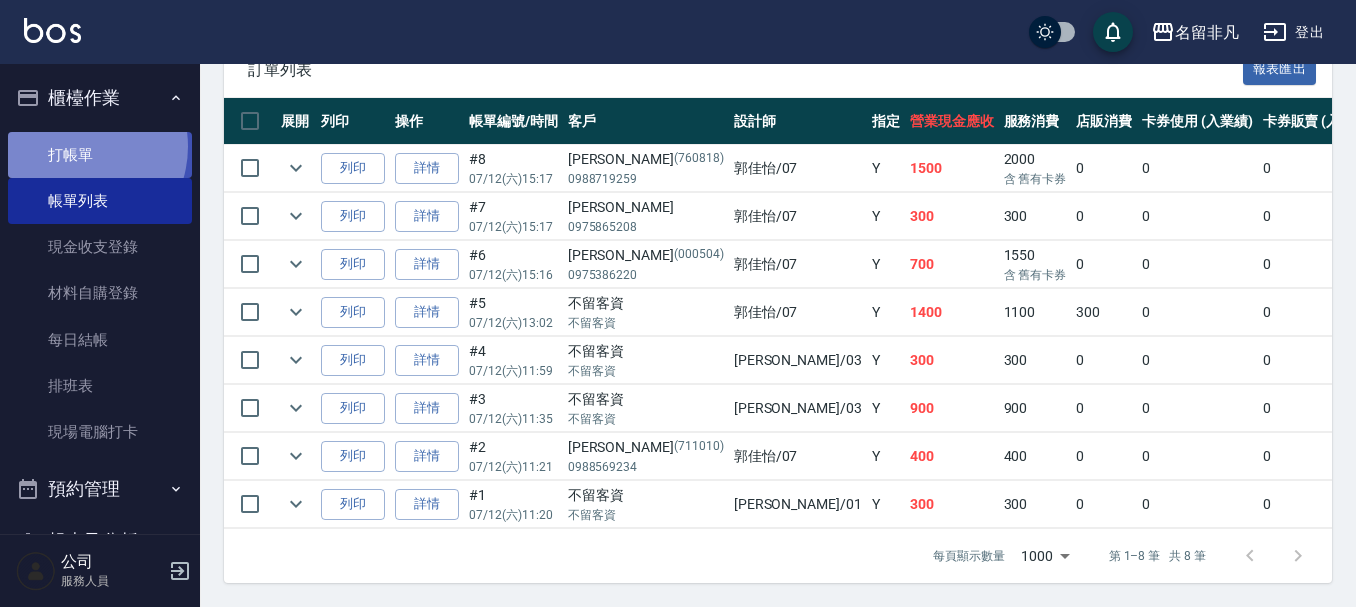 click on "打帳單" at bounding box center [100, 155] 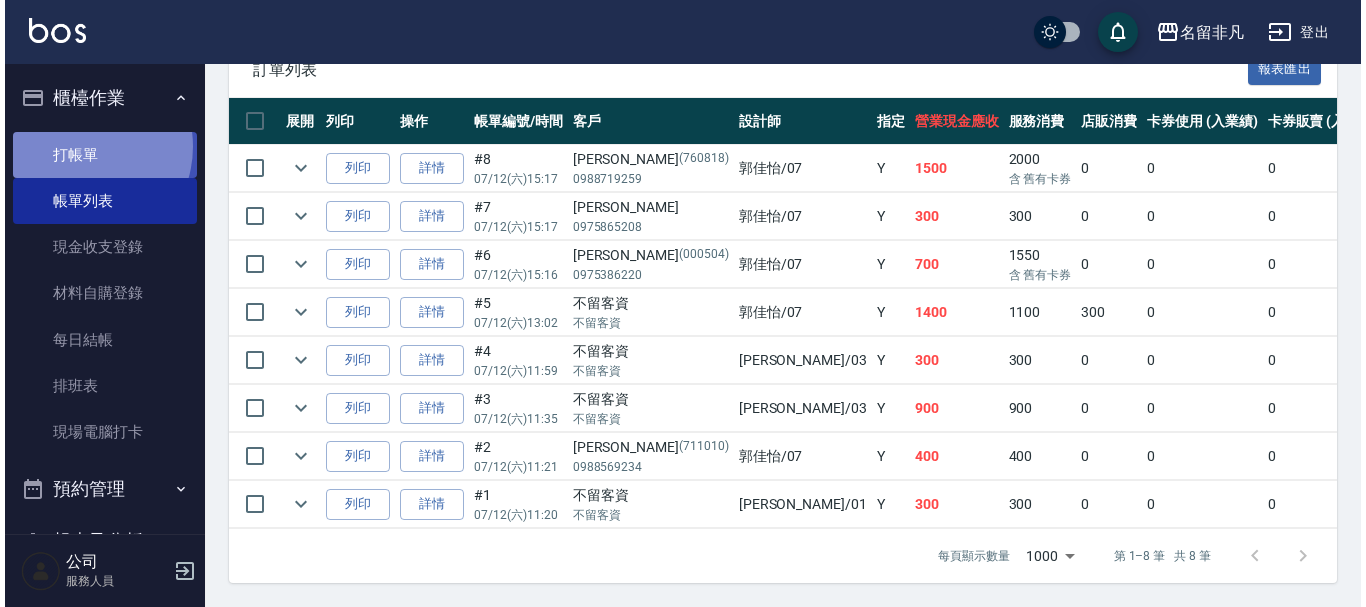 scroll, scrollTop: 0, scrollLeft: 0, axis: both 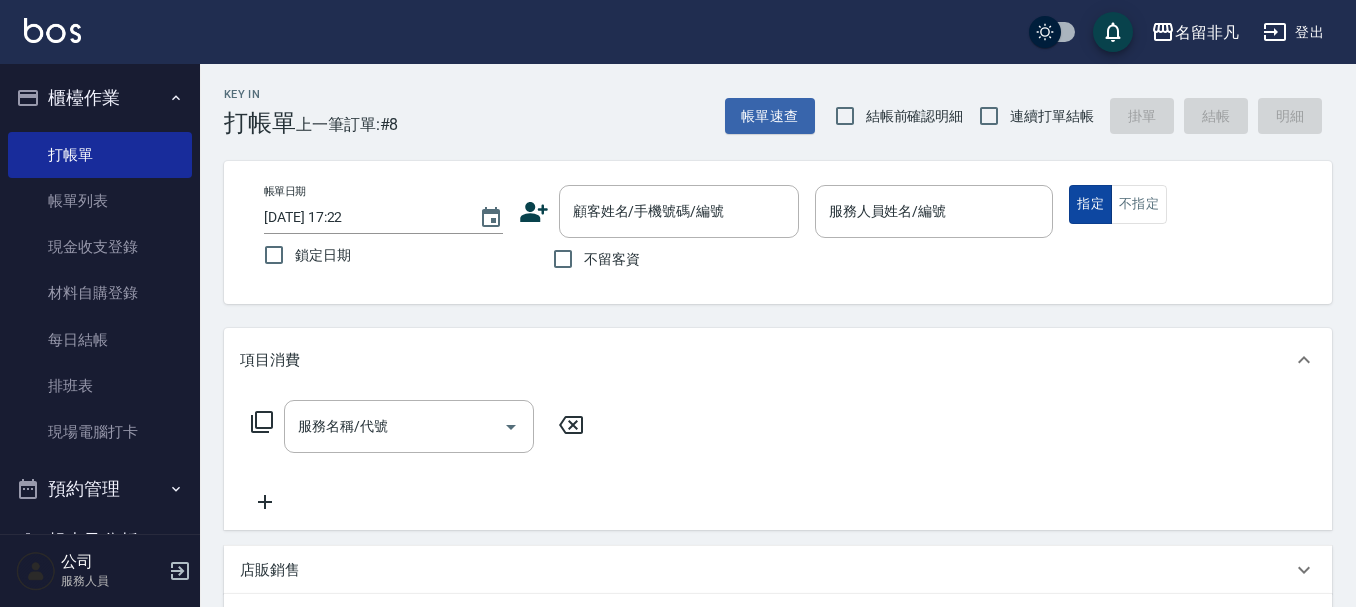 click on "指定" at bounding box center (1090, 204) 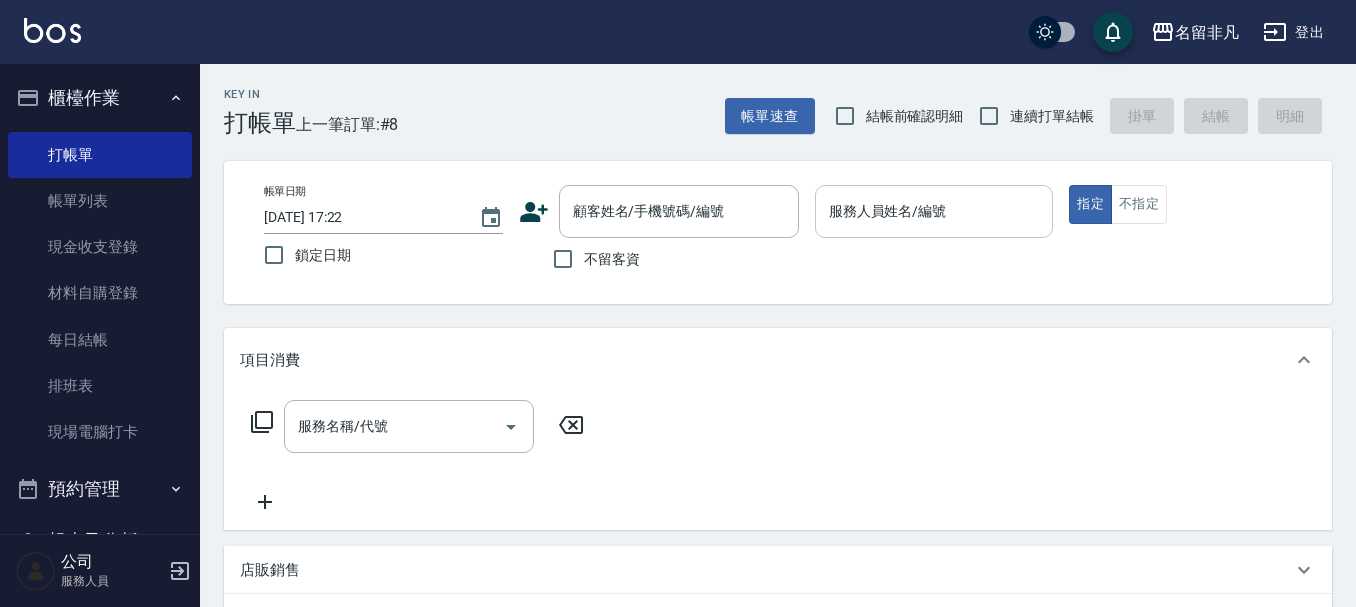 click on "服務人員姓名/編號" at bounding box center (934, 211) 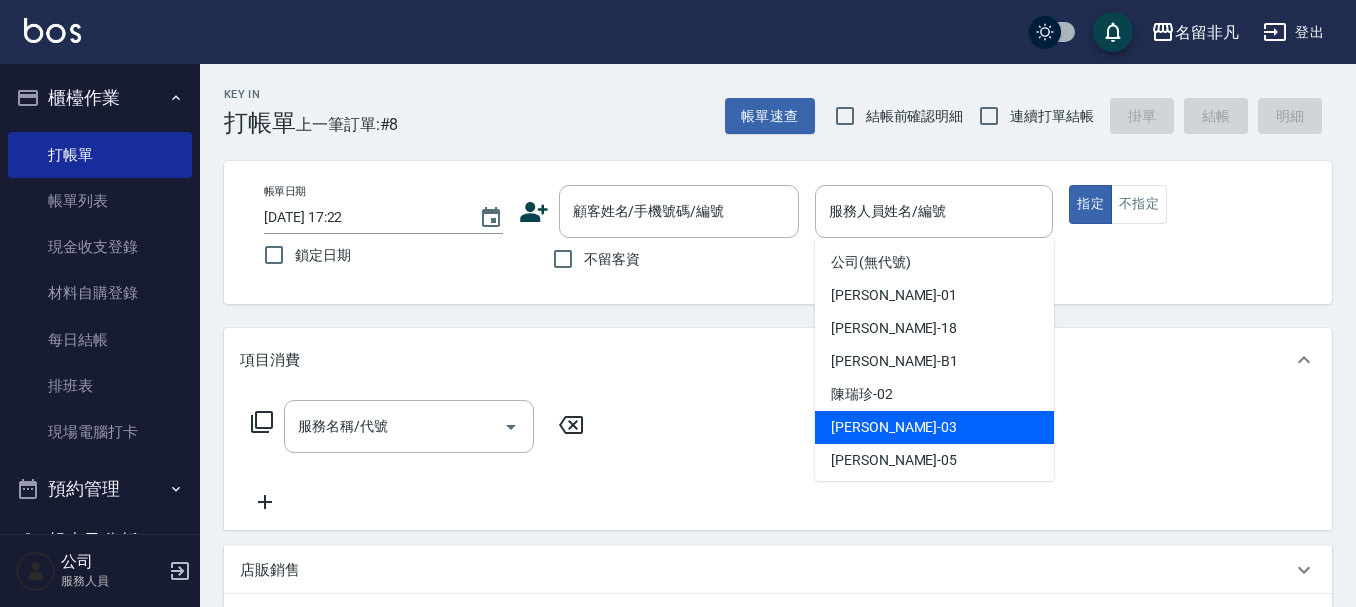 click on "[PERSON_NAME] -03" at bounding box center (934, 427) 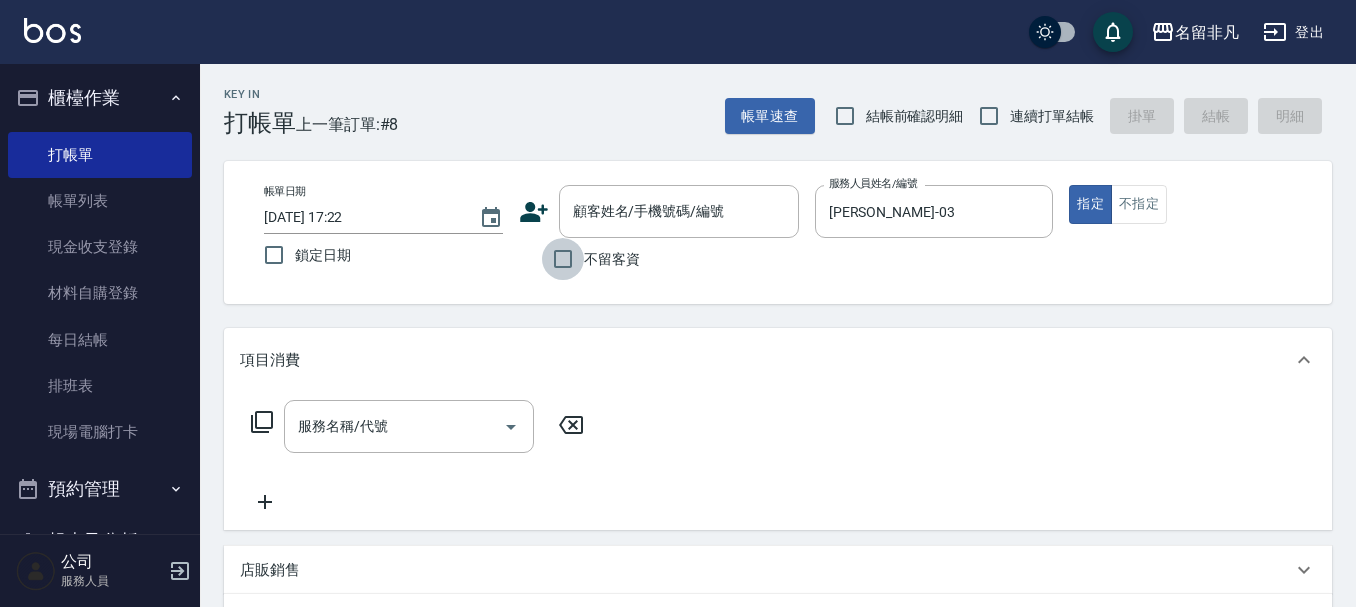 click on "不留客資" at bounding box center [563, 259] 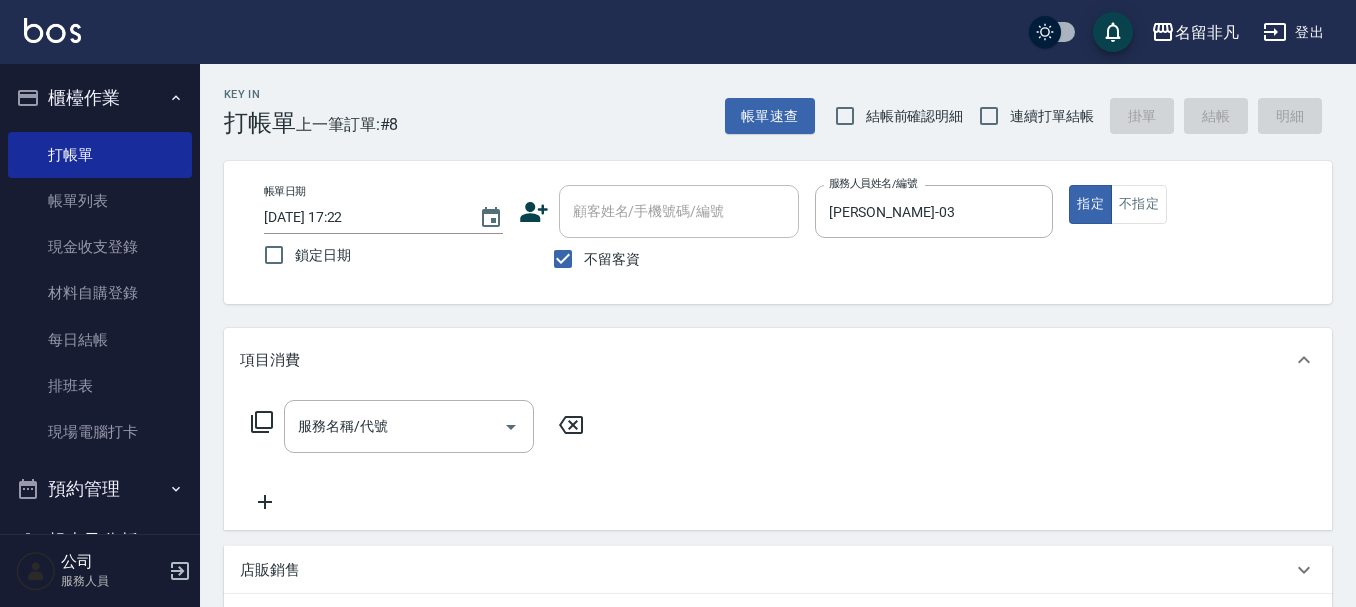 click 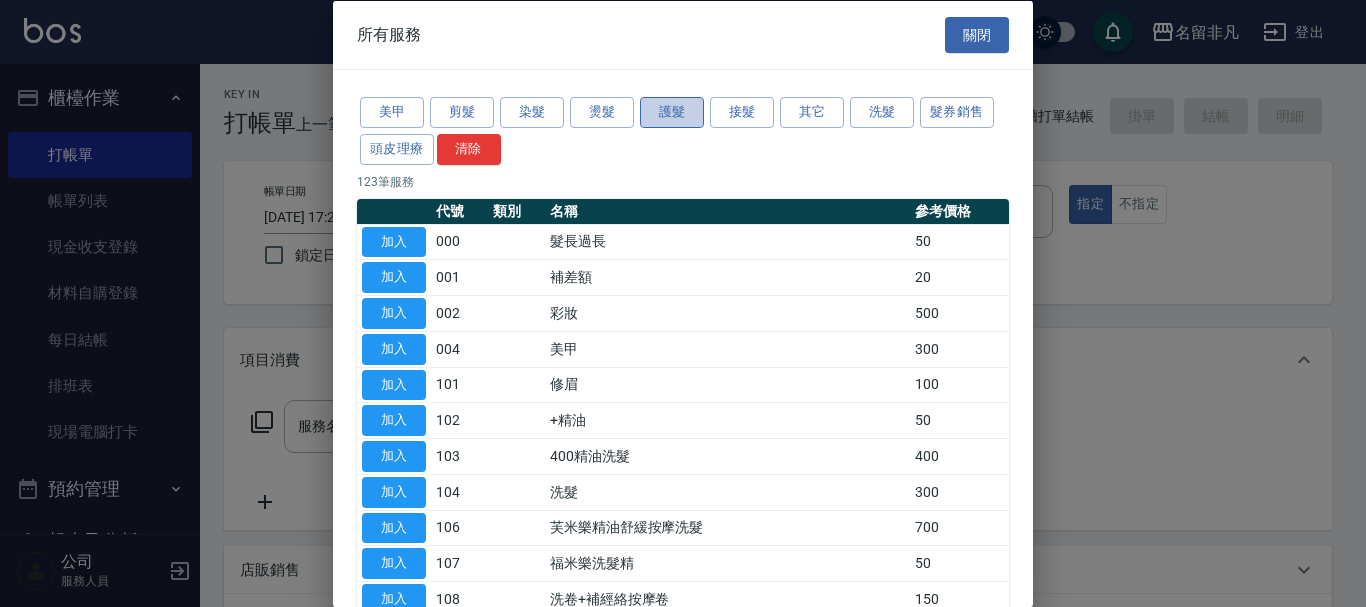 click on "護髮" at bounding box center [672, 112] 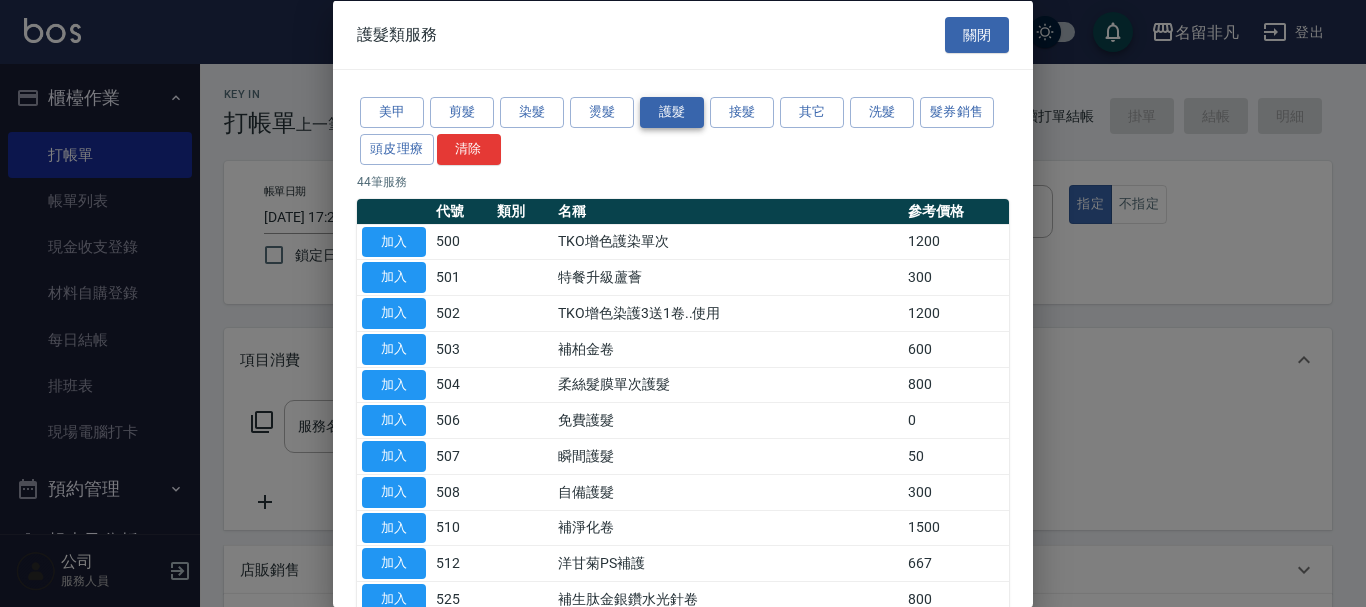 click on "護髮" at bounding box center (672, 112) 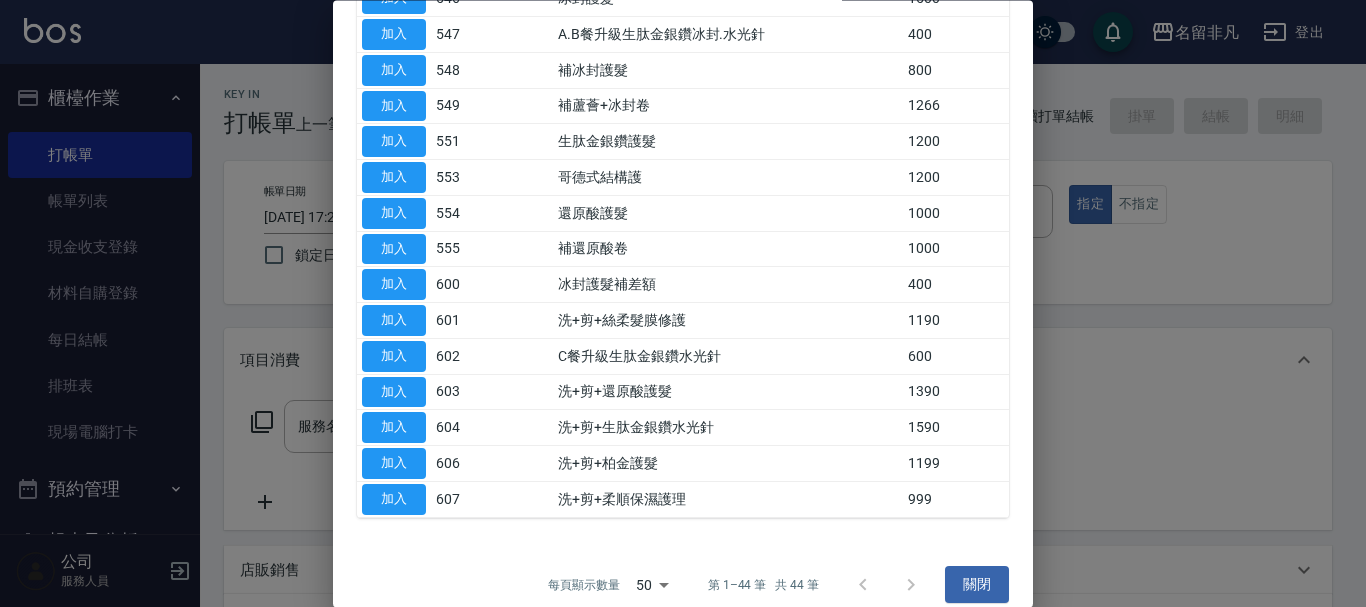 scroll, scrollTop: 1300, scrollLeft: 0, axis: vertical 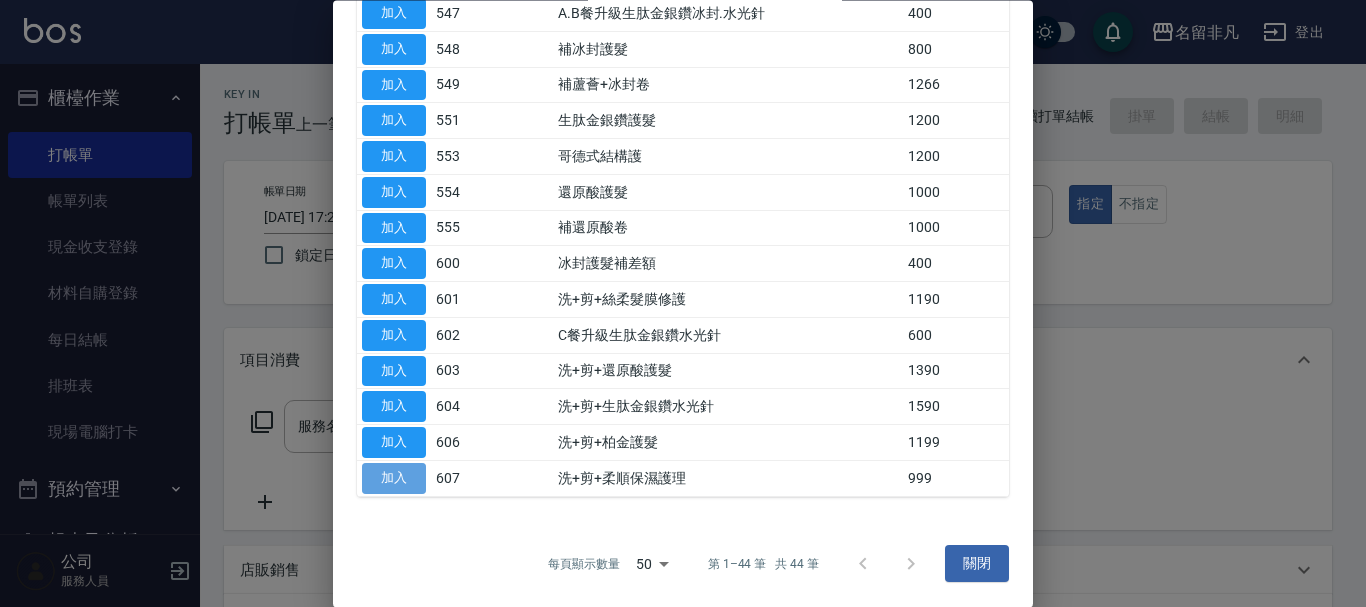 click on "加入" at bounding box center [394, 478] 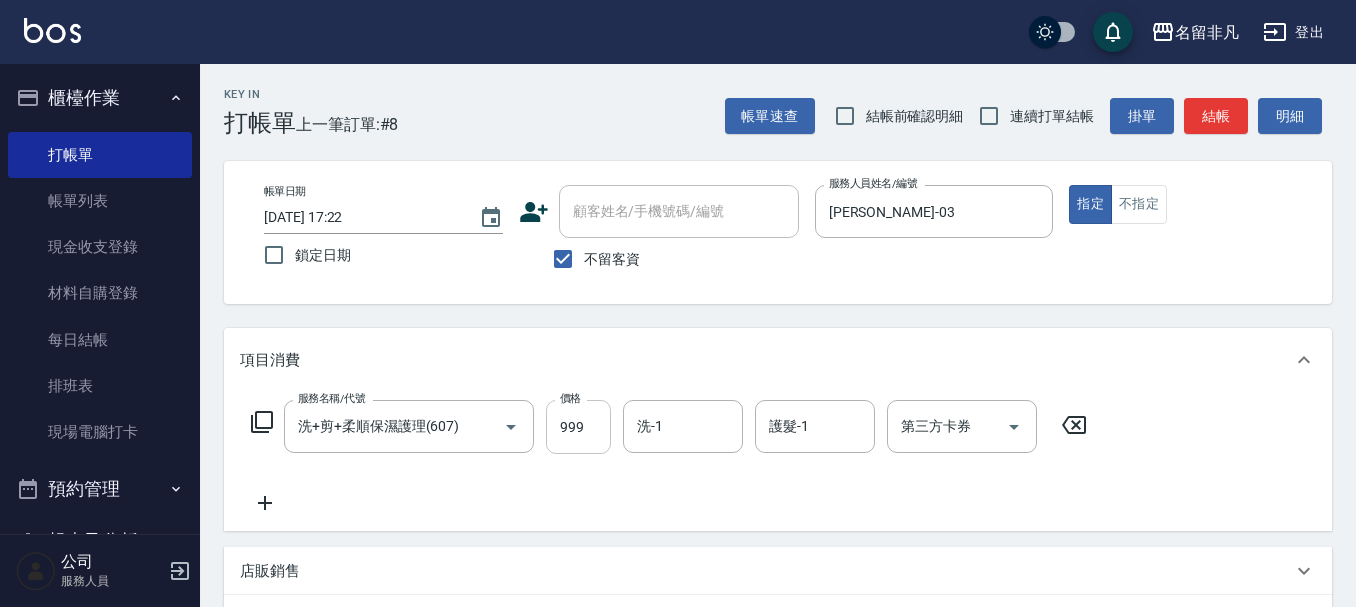 click on "999" at bounding box center [578, 427] 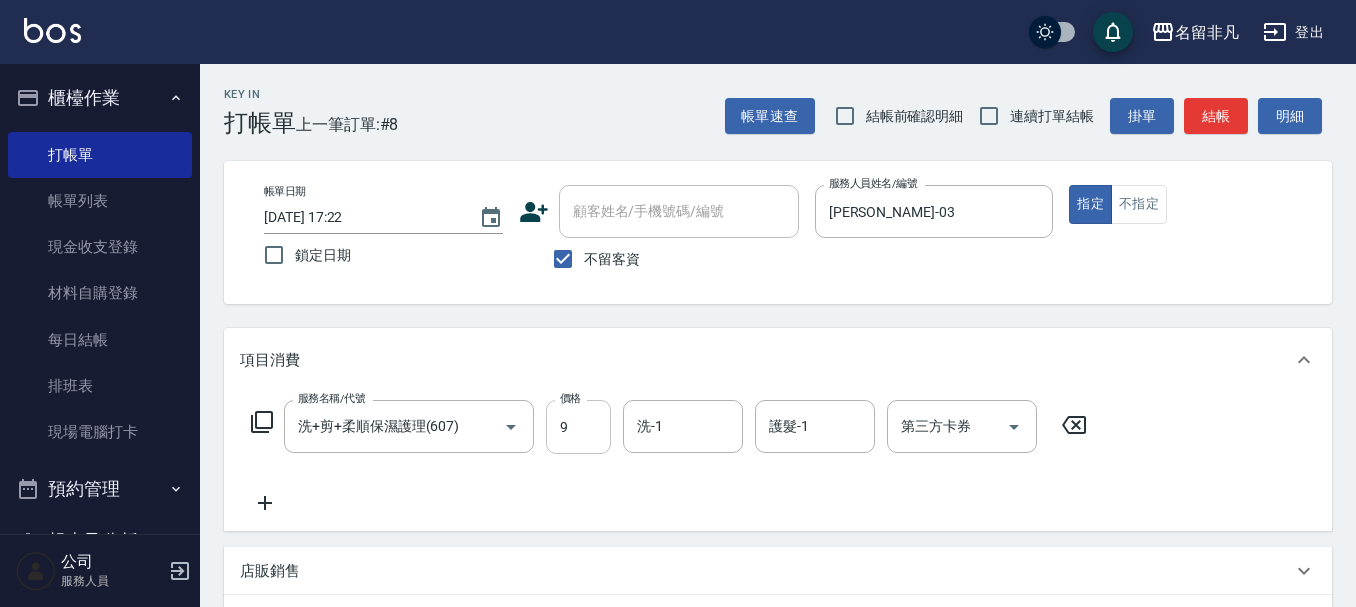 click on "9" at bounding box center (578, 427) 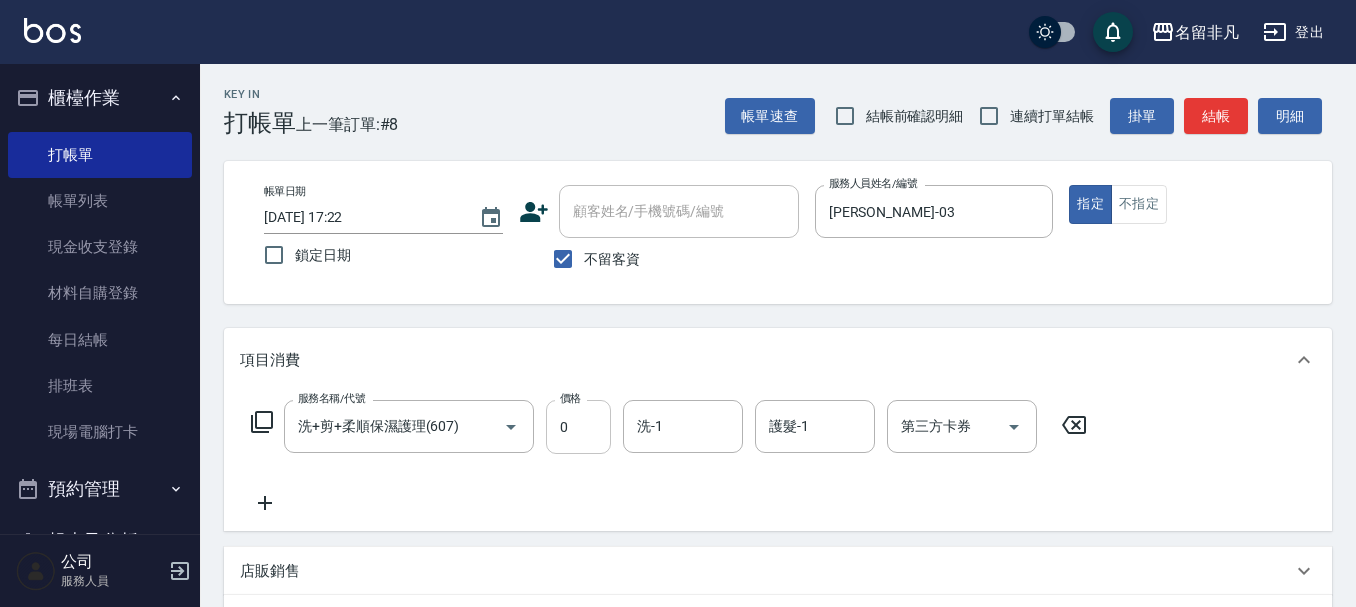 type on "0" 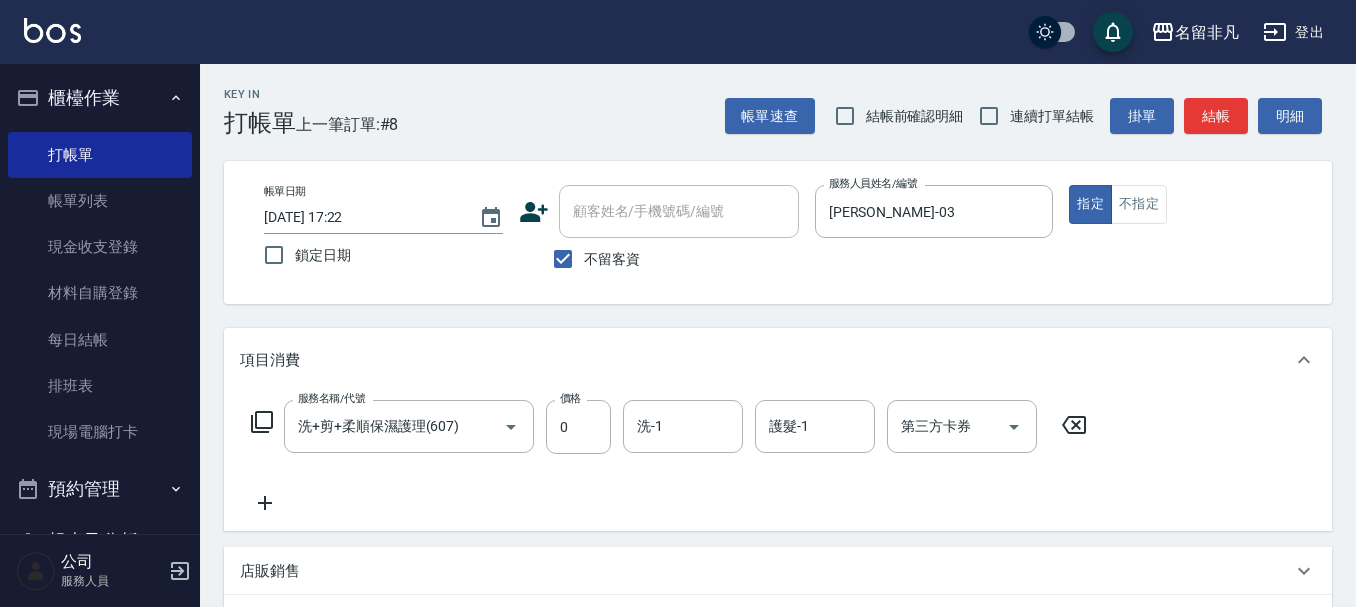 click 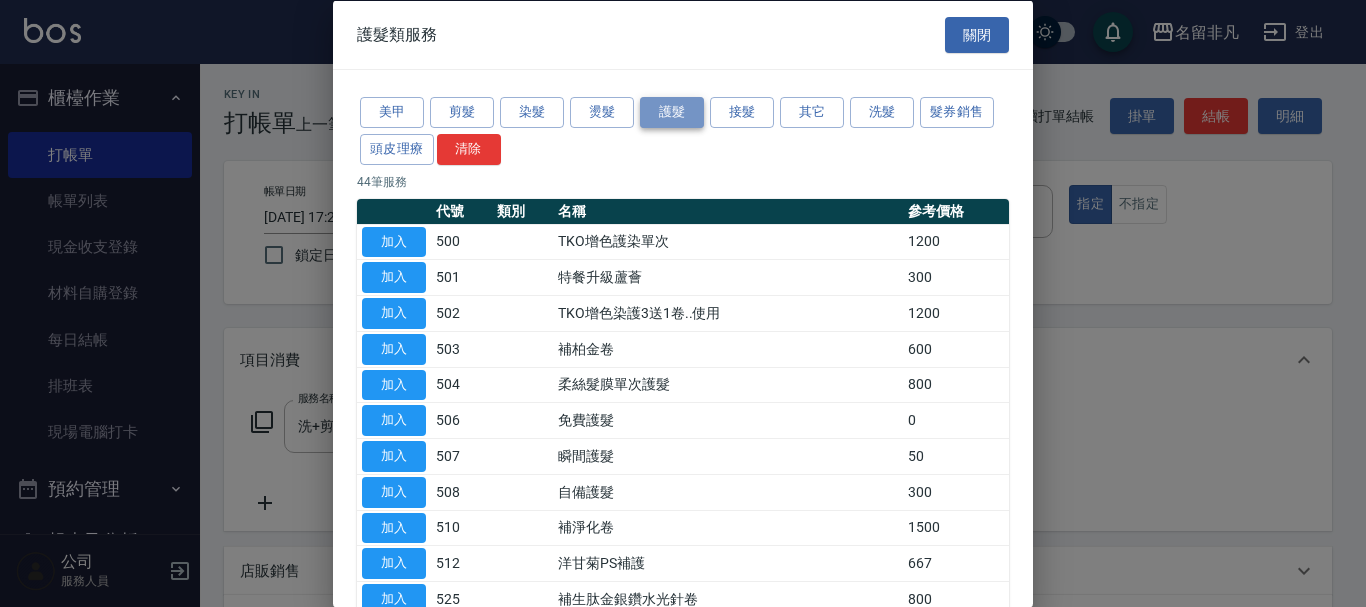 click on "護髮" at bounding box center [672, 112] 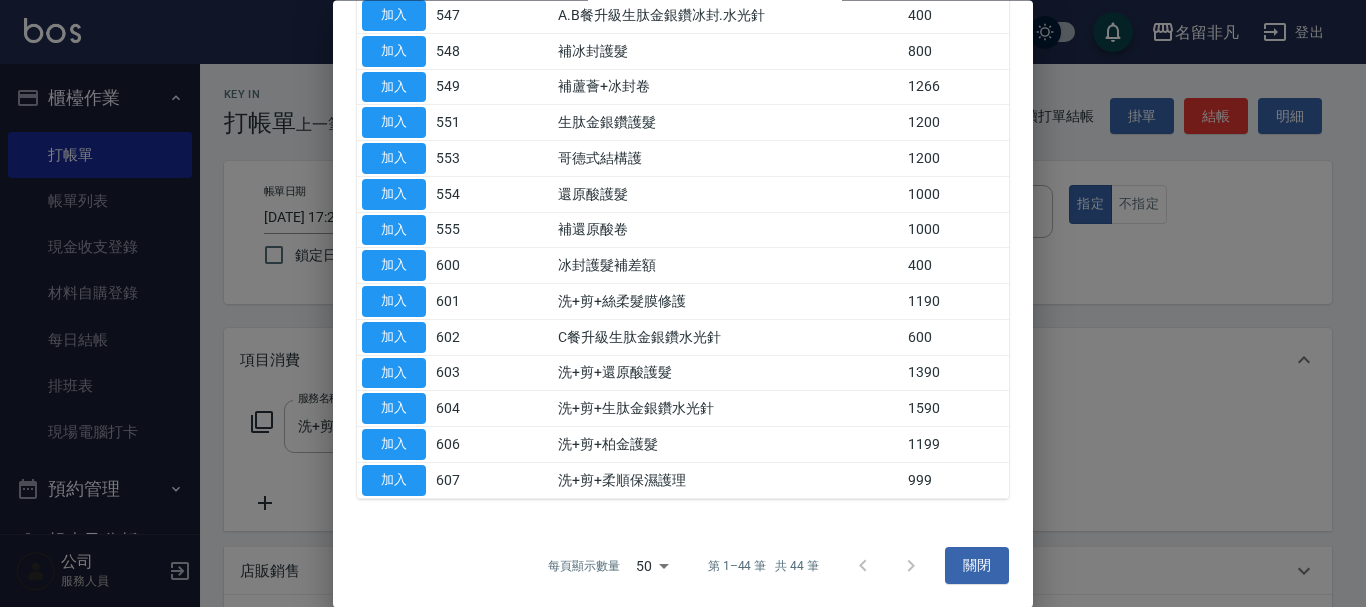 scroll, scrollTop: 1300, scrollLeft: 0, axis: vertical 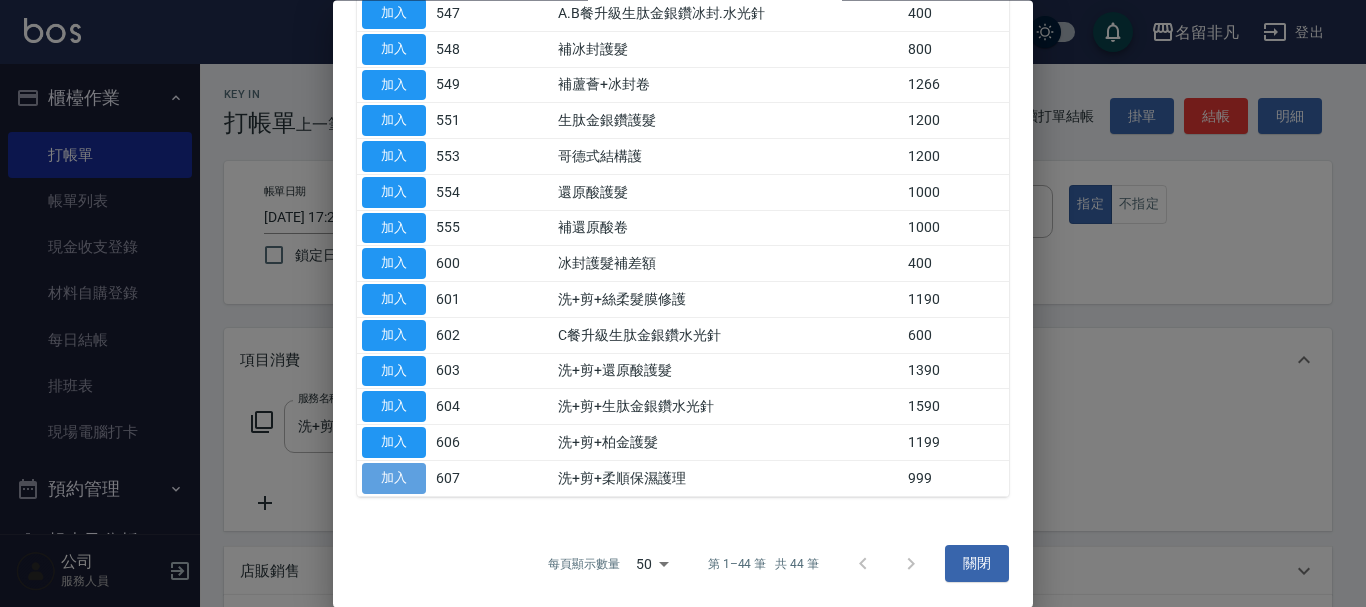 click on "加入" at bounding box center (394, 478) 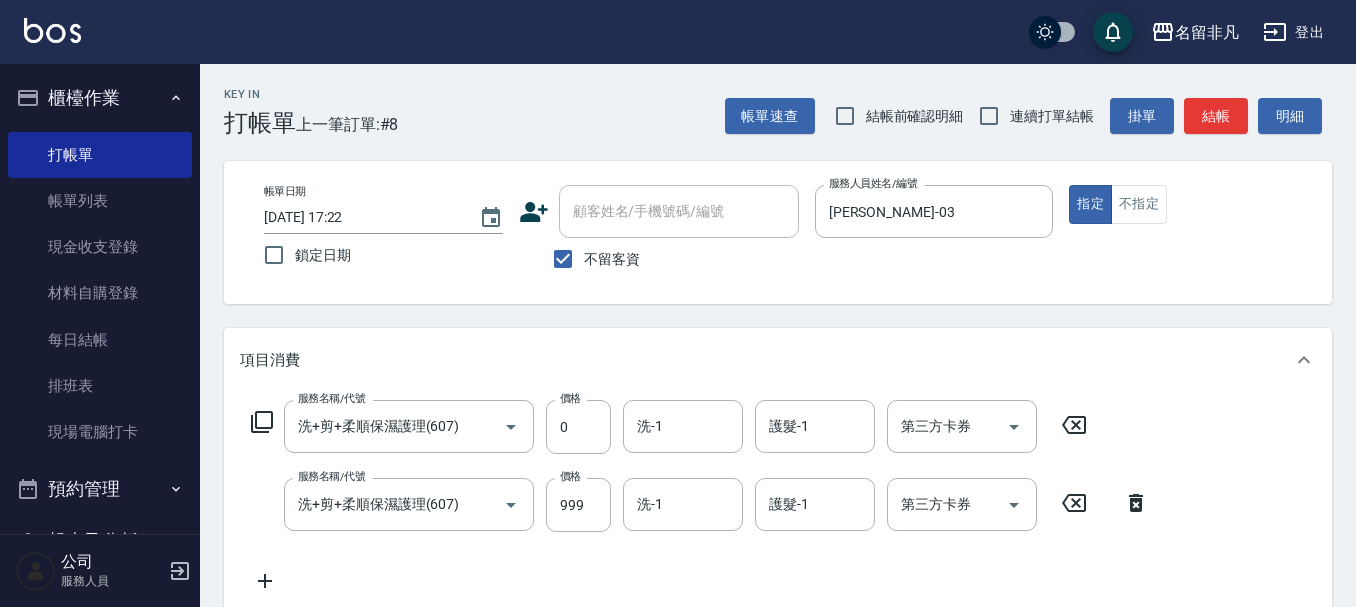 click 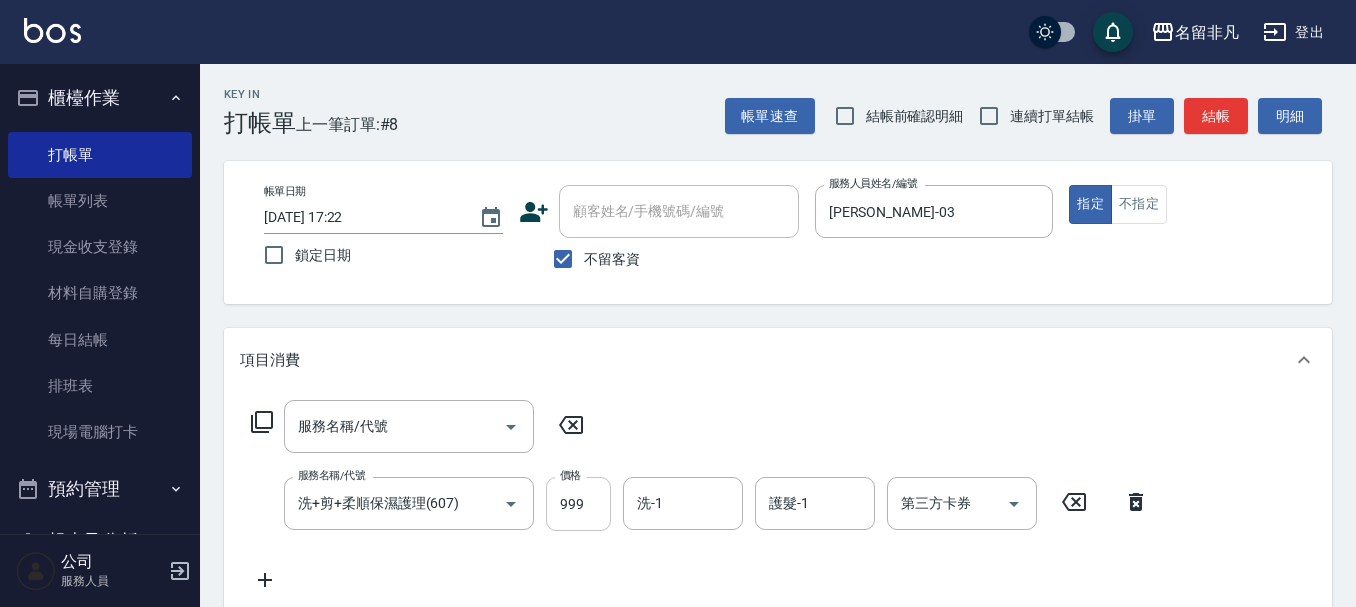 click on "999" at bounding box center [578, 504] 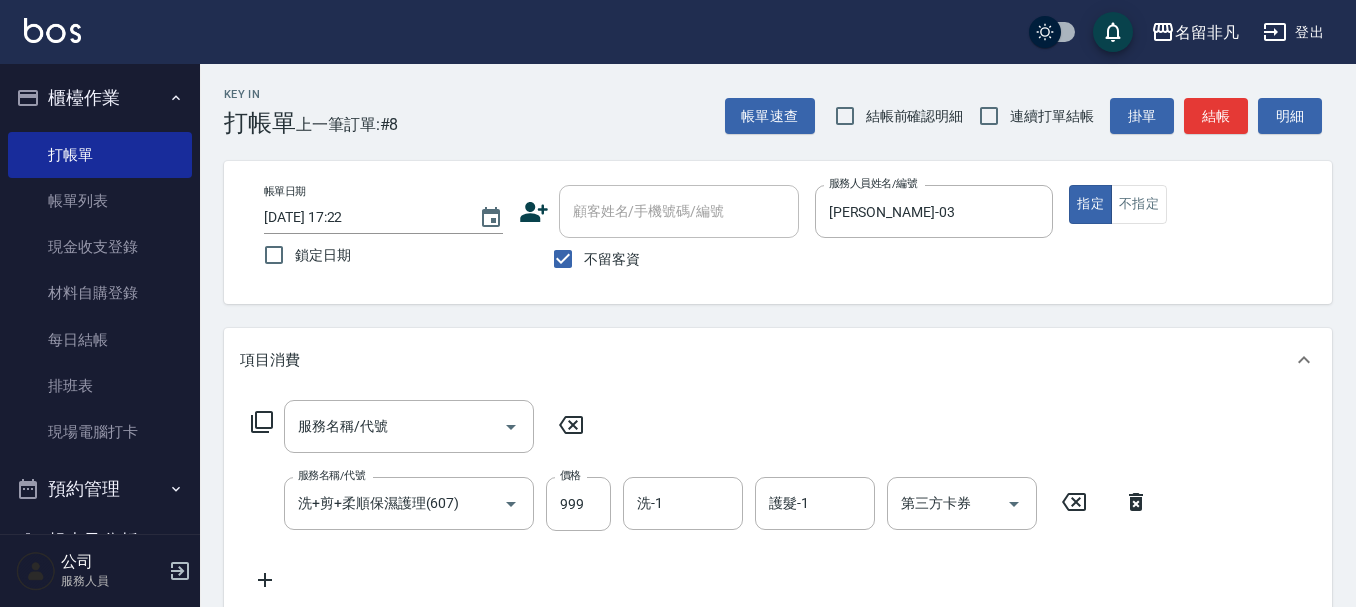 drag, startPoint x: 585, startPoint y: 499, endPoint x: 1000, endPoint y: 459, distance: 416.92325 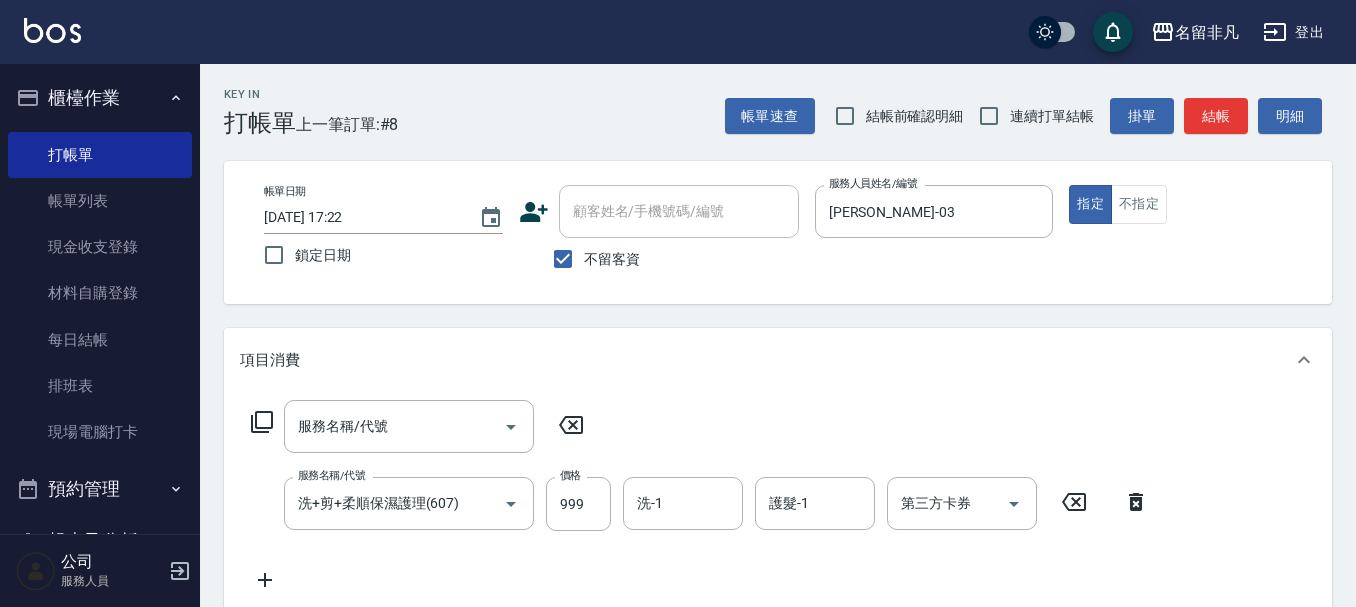 click 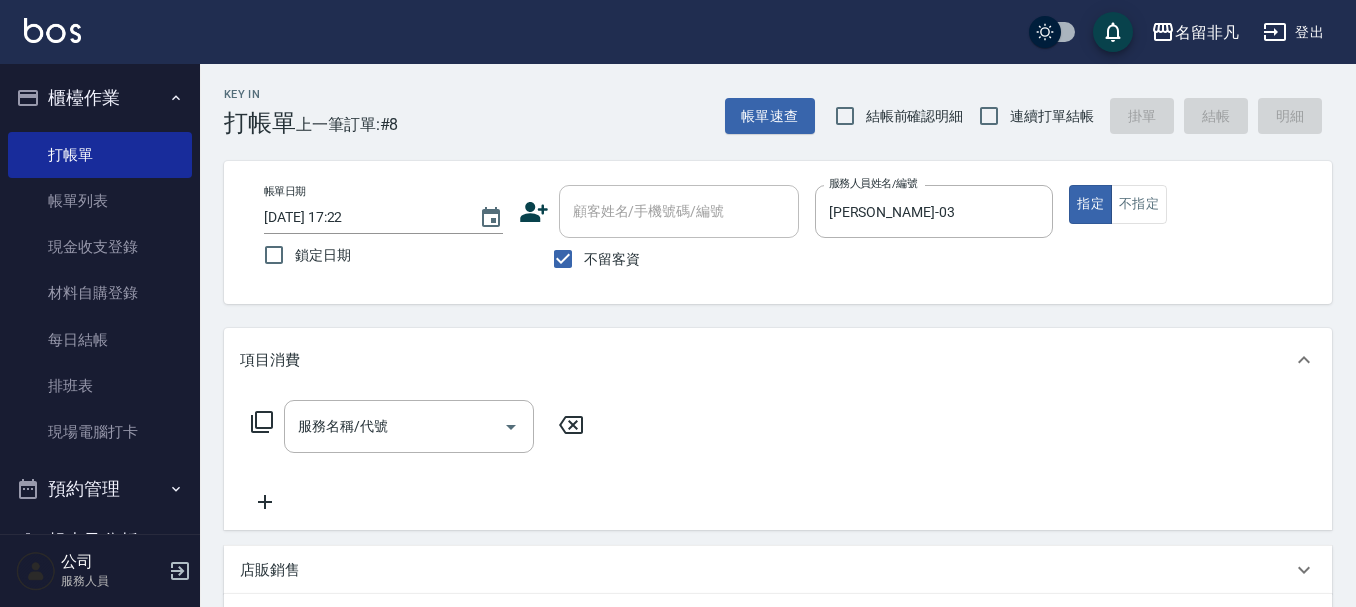click 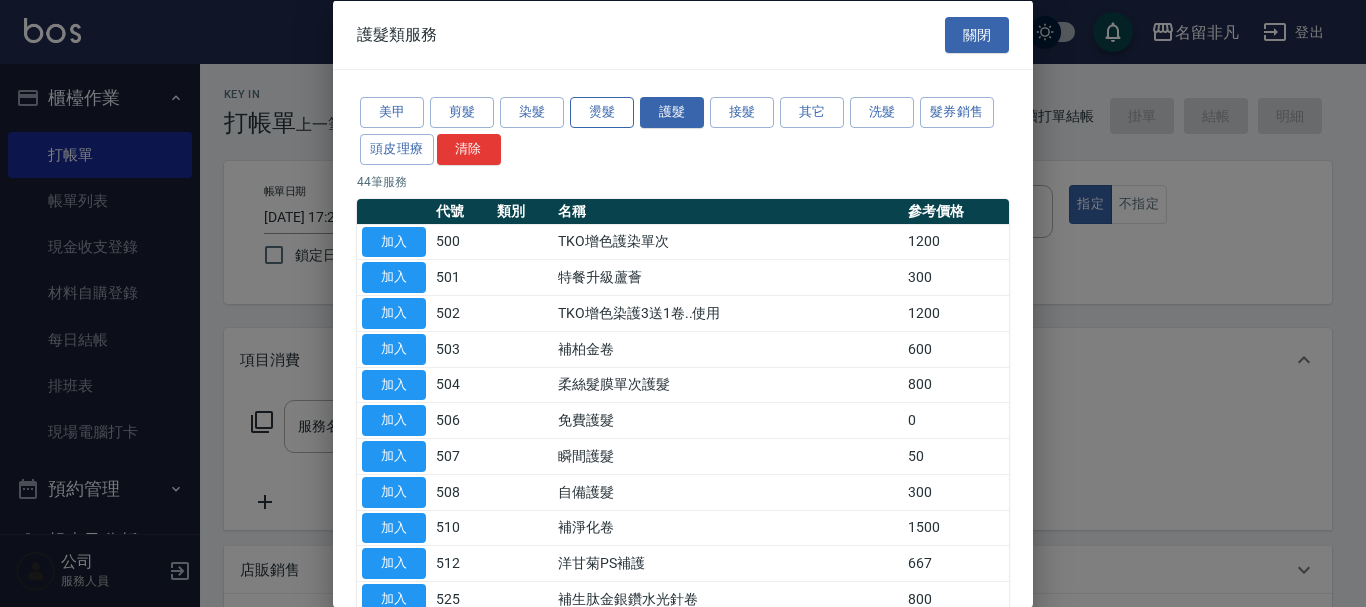 click on "燙髮" at bounding box center [602, 112] 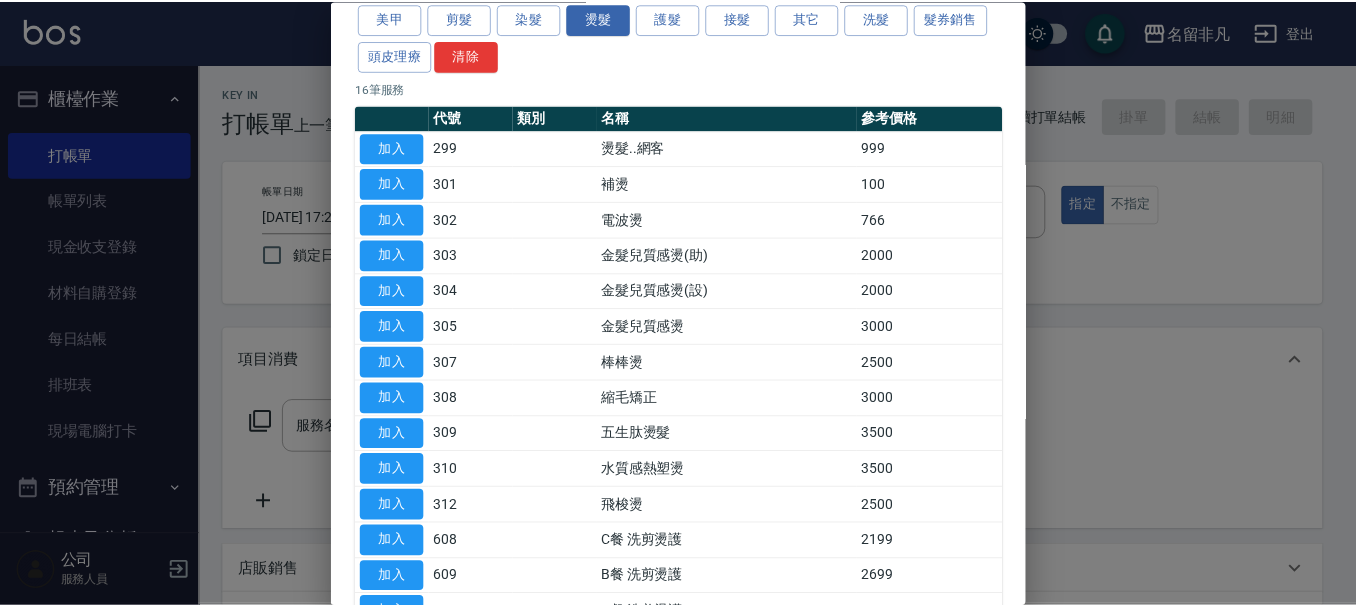 scroll, scrollTop: 200, scrollLeft: 0, axis: vertical 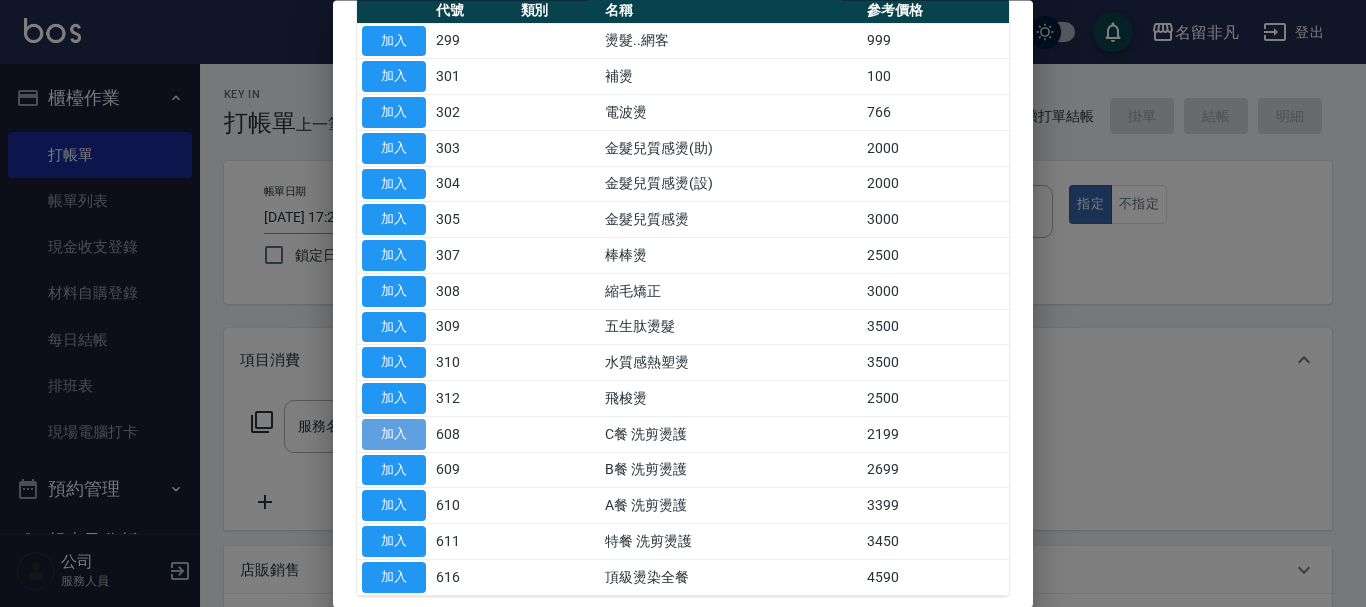 click on "加入" at bounding box center [394, 434] 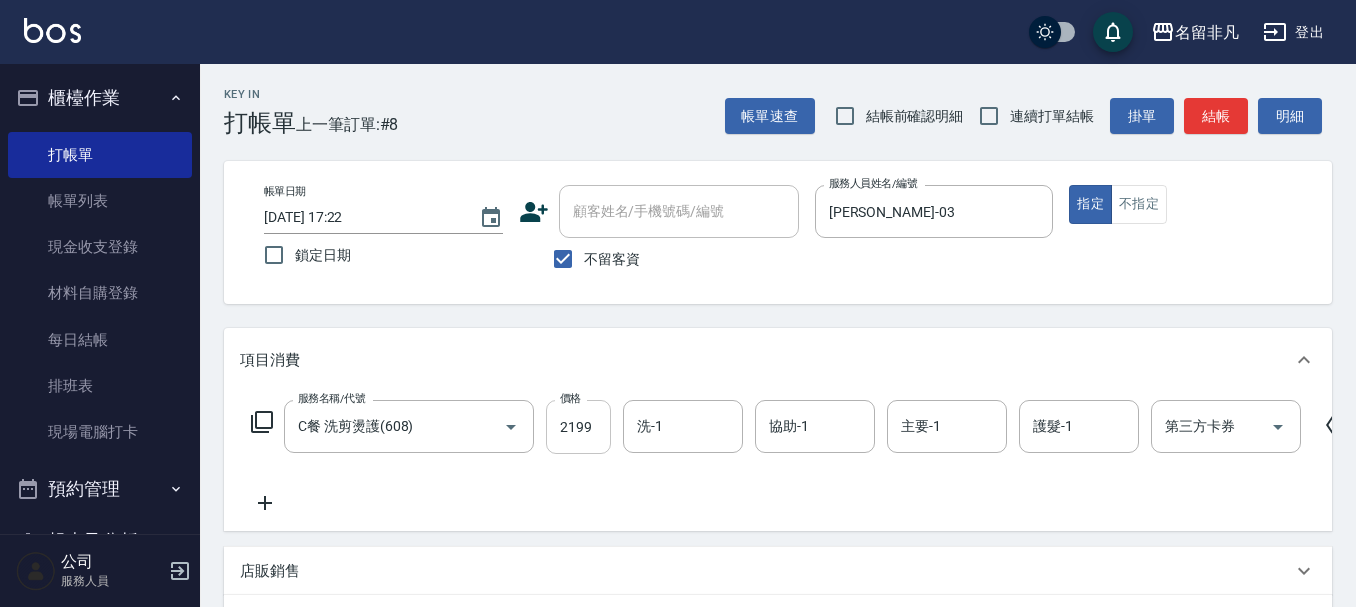 click on "2199" at bounding box center (578, 427) 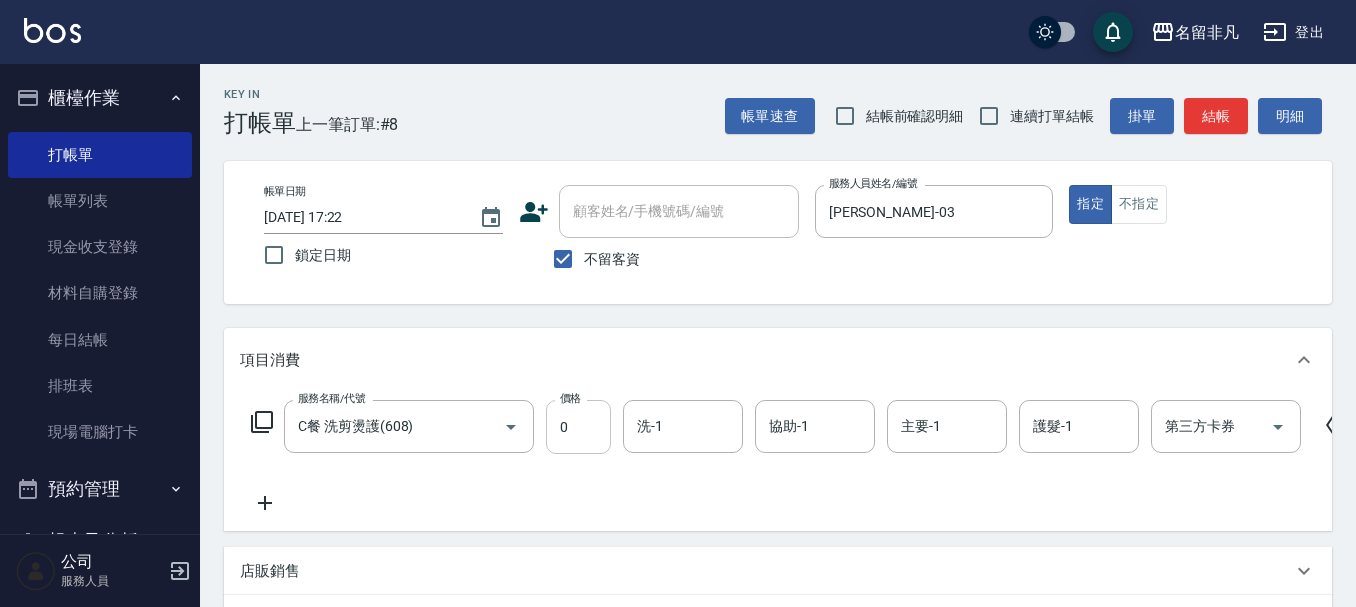 click on "0" at bounding box center (578, 427) 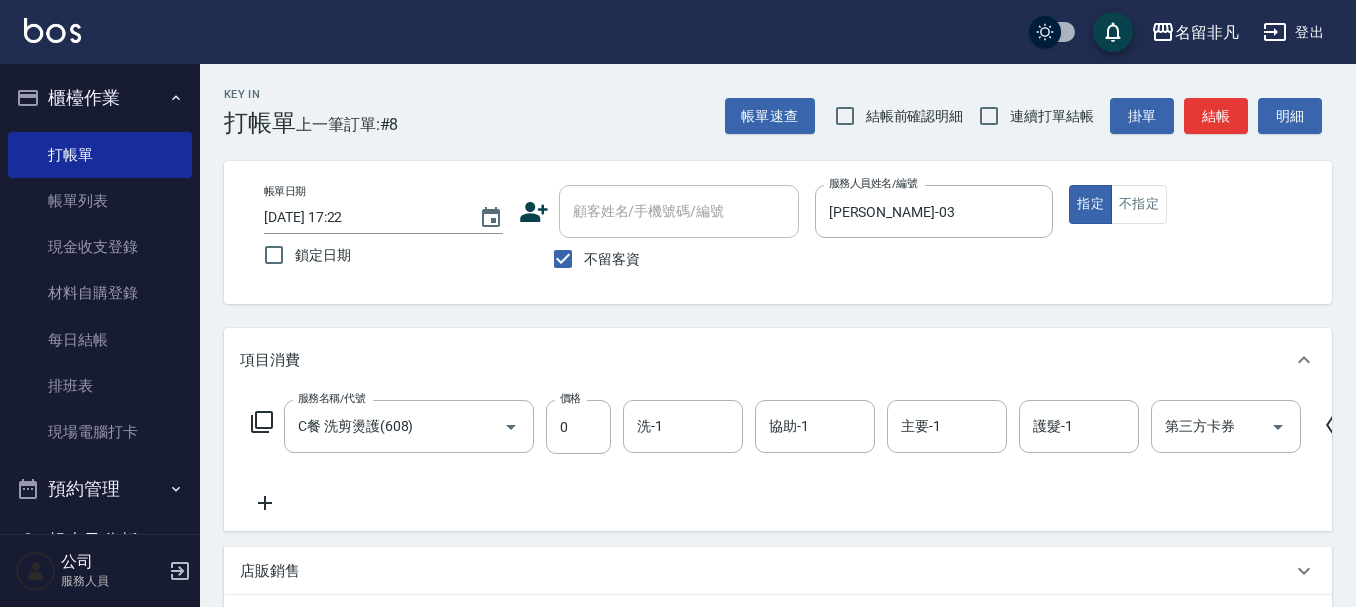 type on "0" 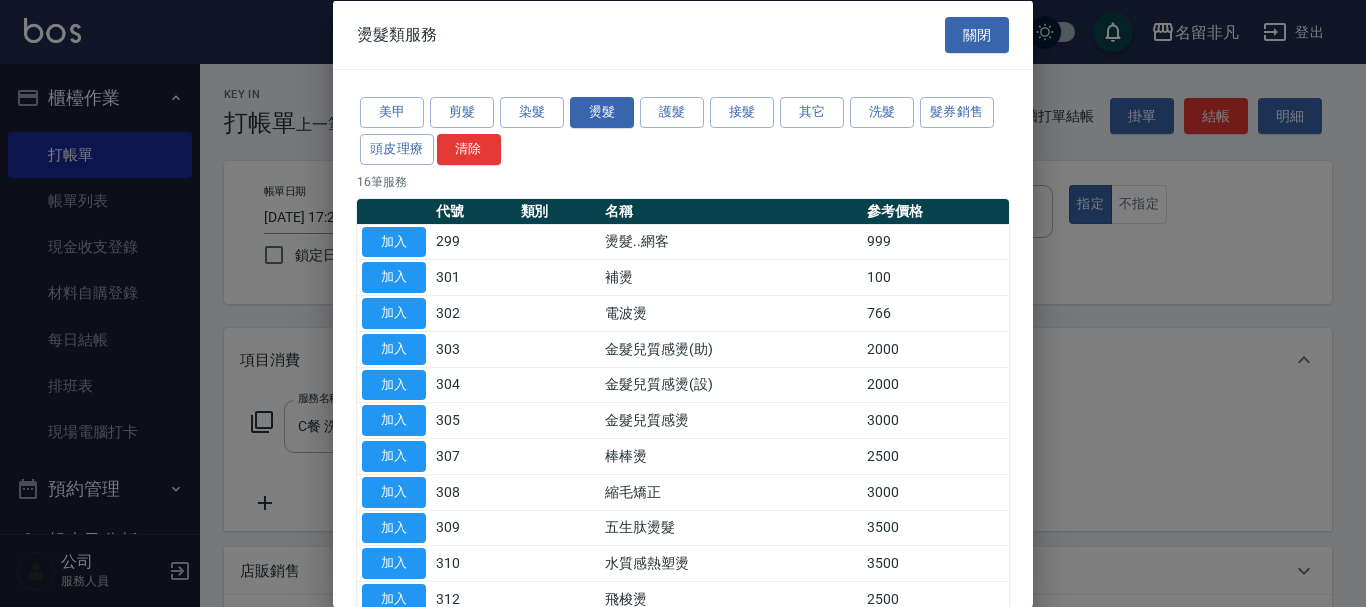 click at bounding box center (683, 303) 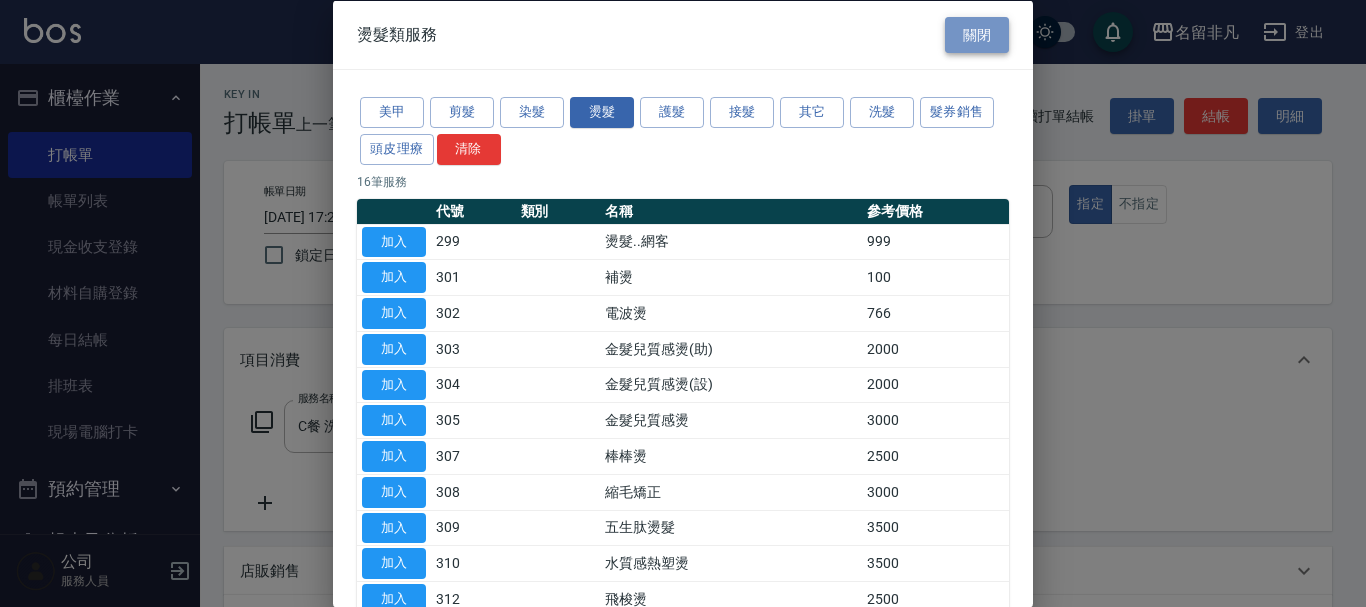 click on "關閉" at bounding box center (977, 34) 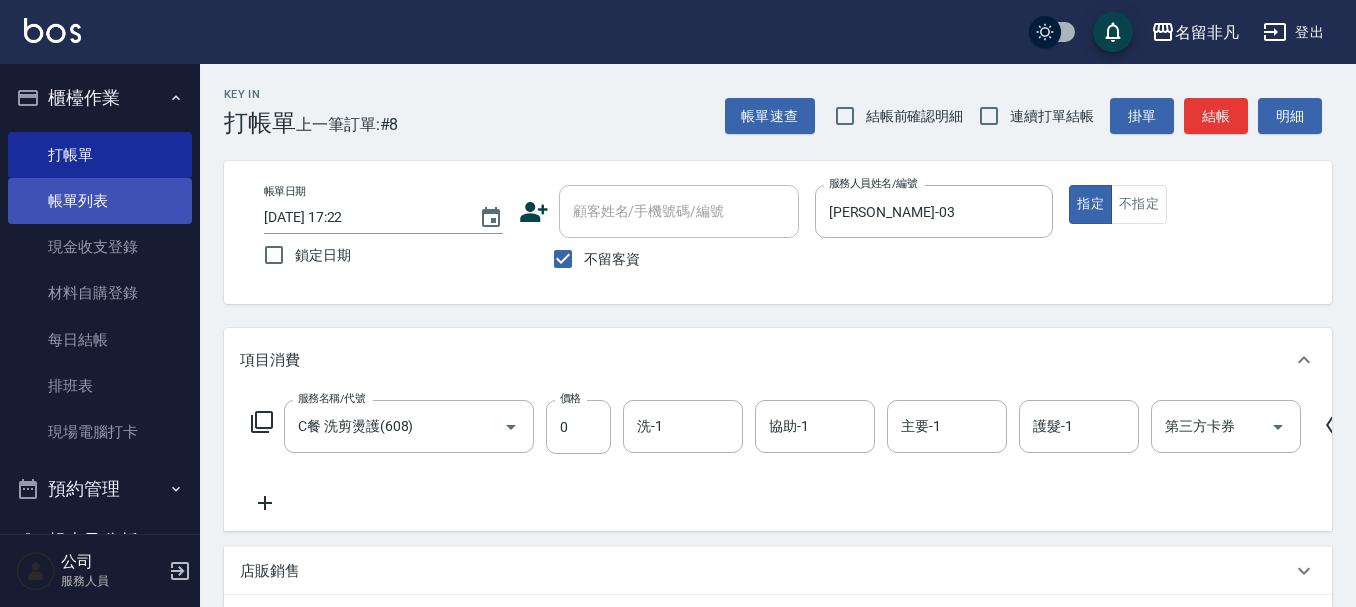 click on "帳單列表" at bounding box center [100, 201] 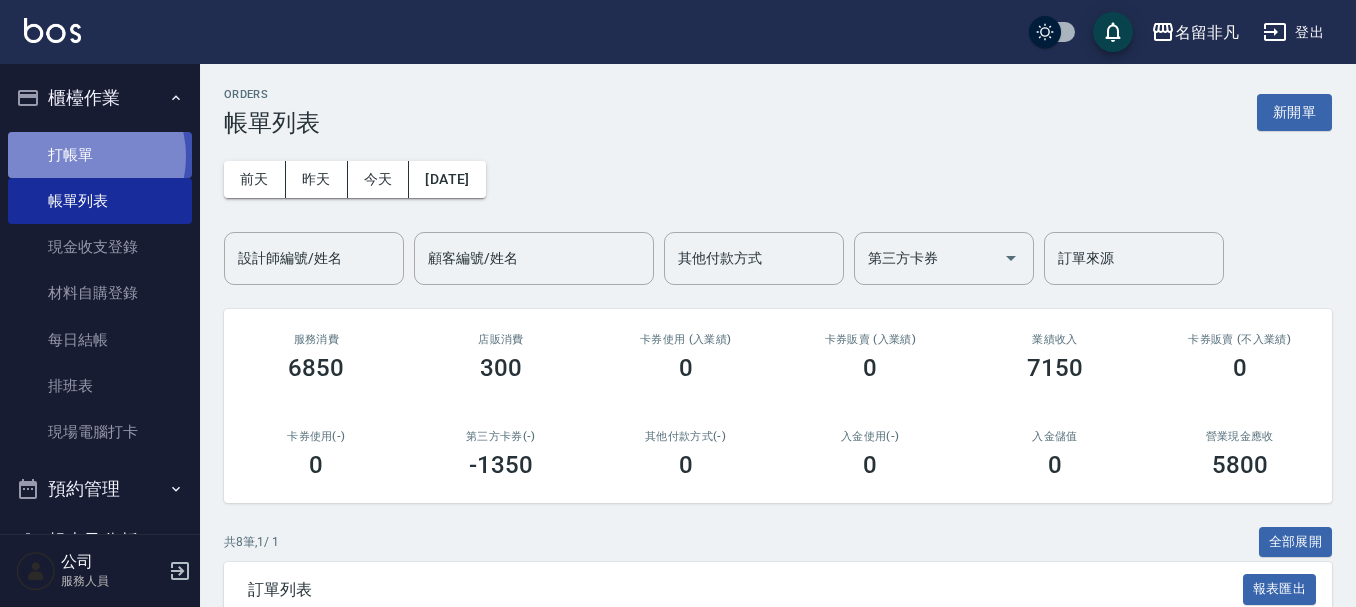 click on "打帳單" at bounding box center (100, 155) 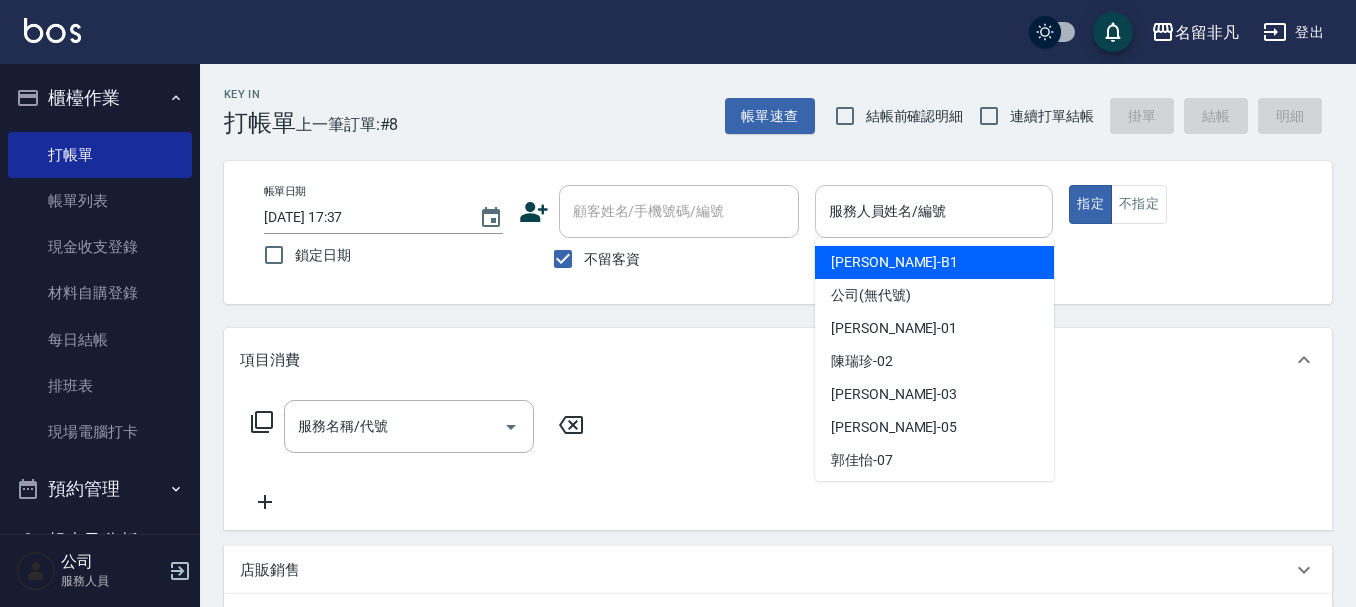 click on "服務人員姓名/編號" at bounding box center [934, 211] 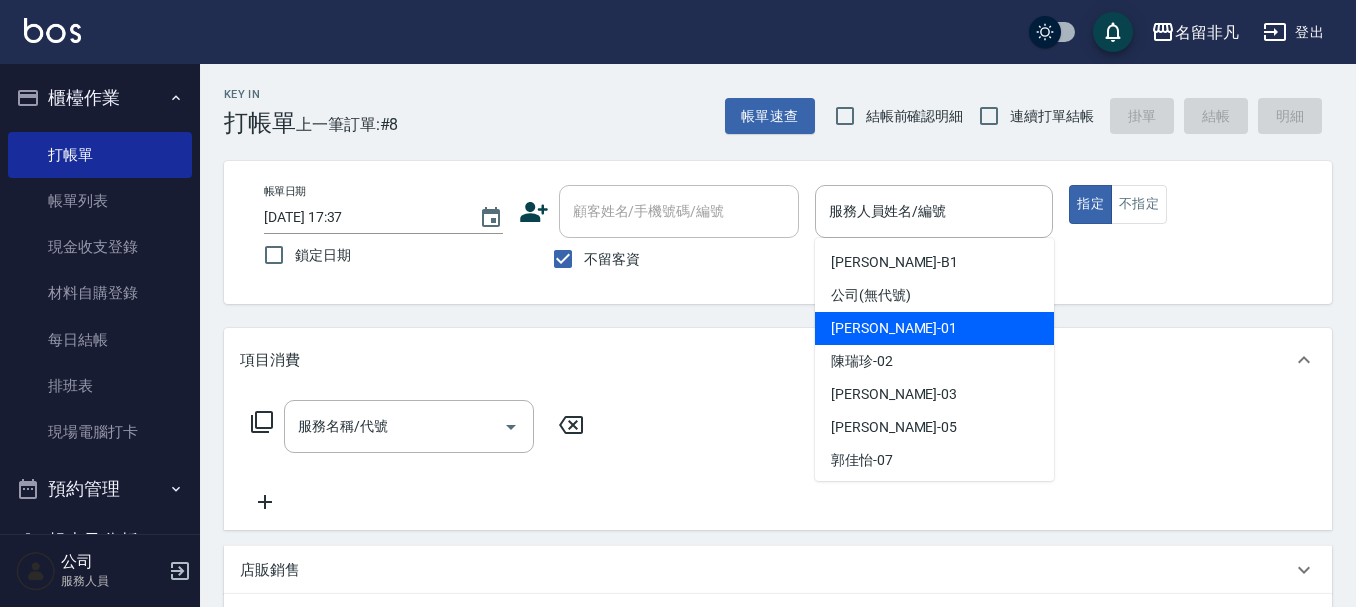 click on "[PERSON_NAME] -01" at bounding box center [934, 328] 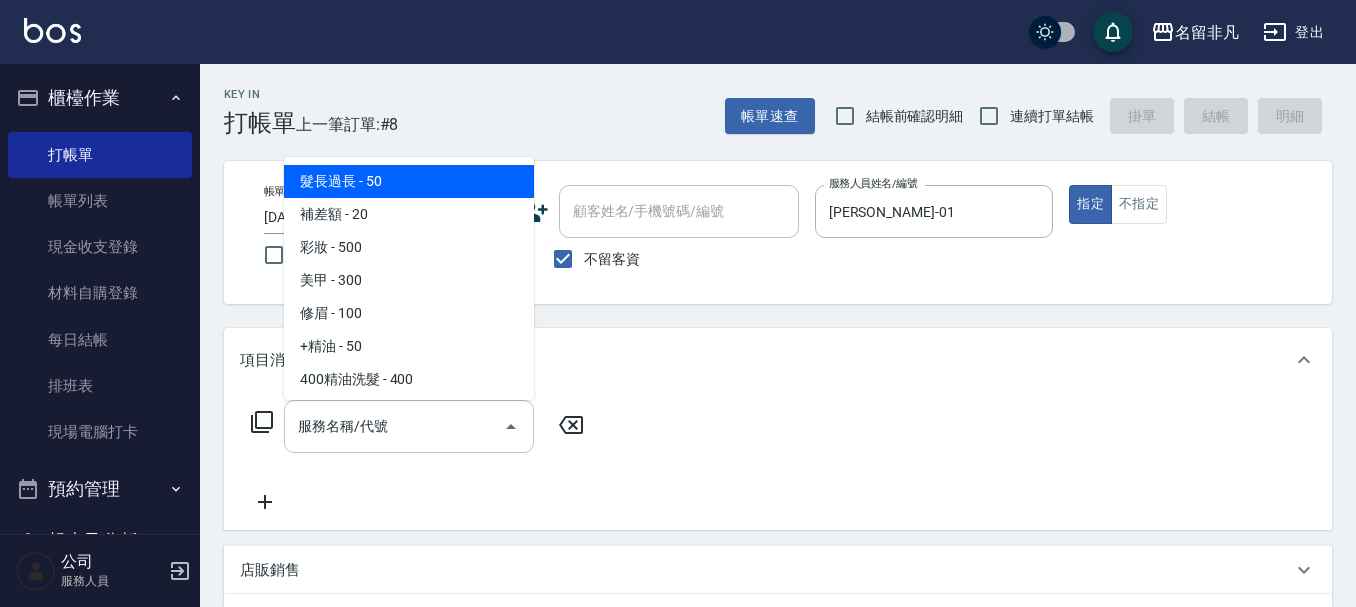 click on "服務名稱/代號" at bounding box center (394, 426) 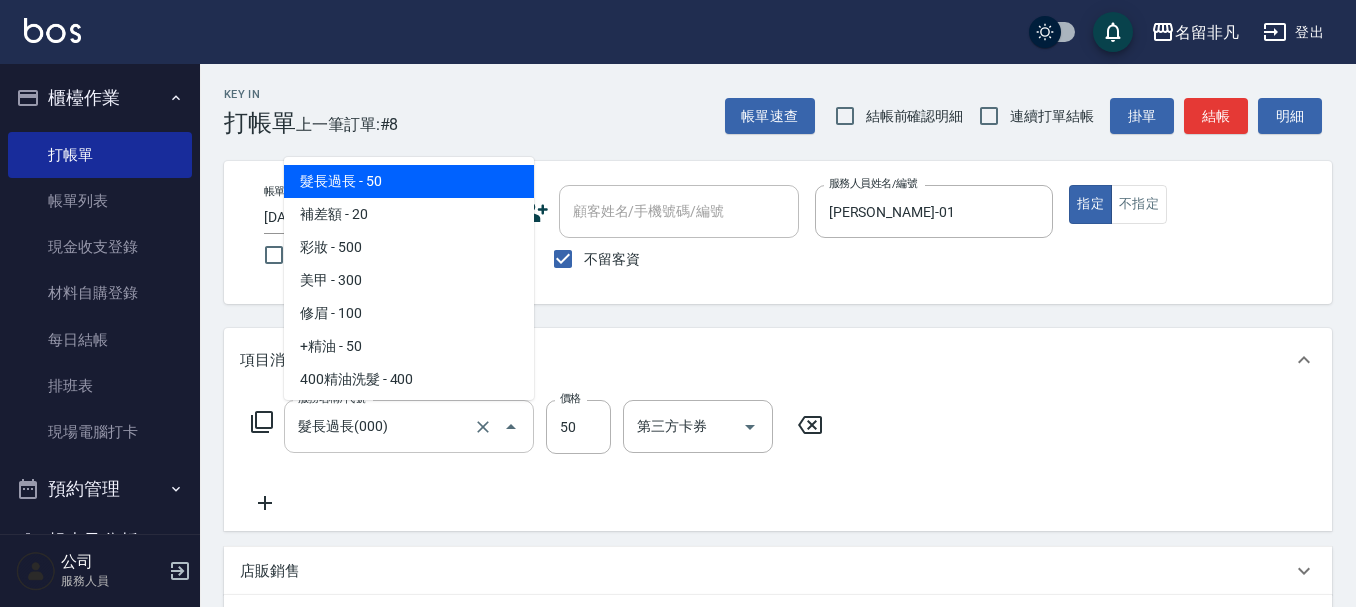 click on "髮長過長(000)" at bounding box center (381, 426) 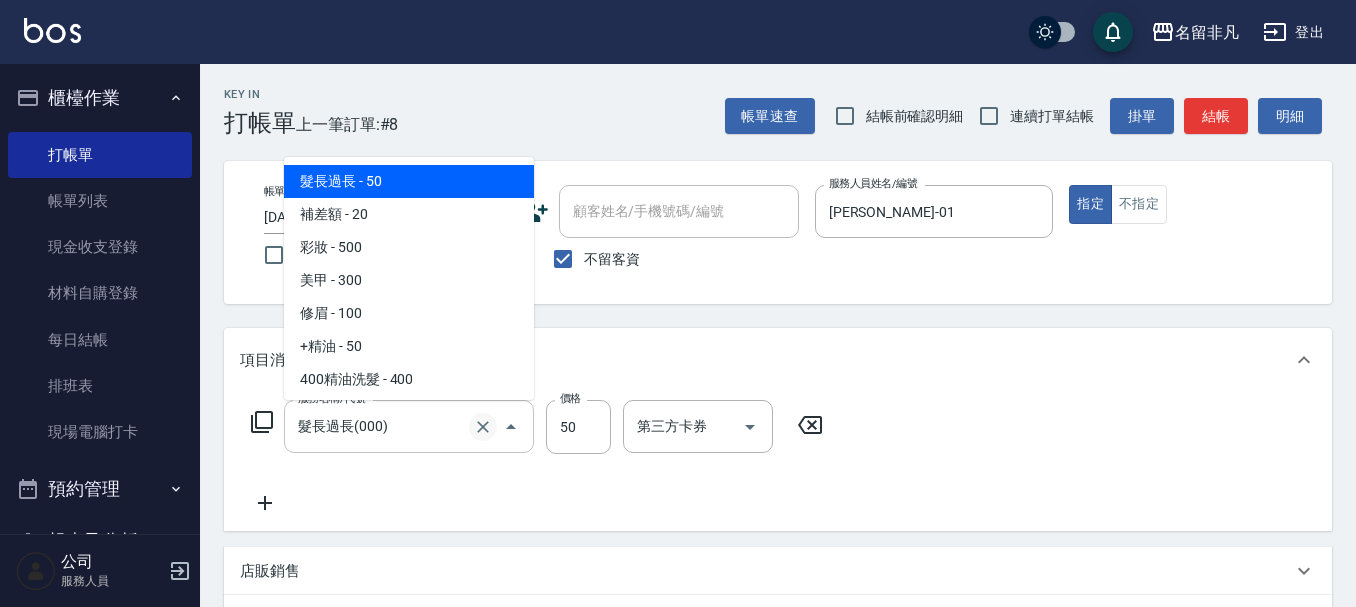 click 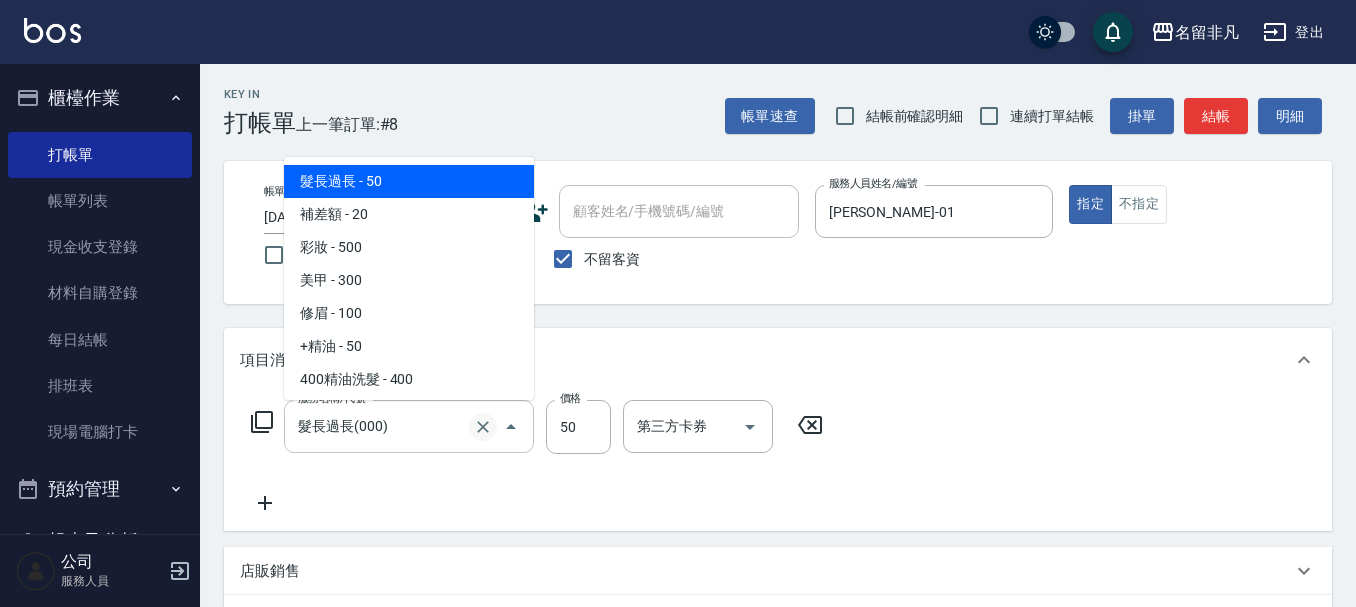 click 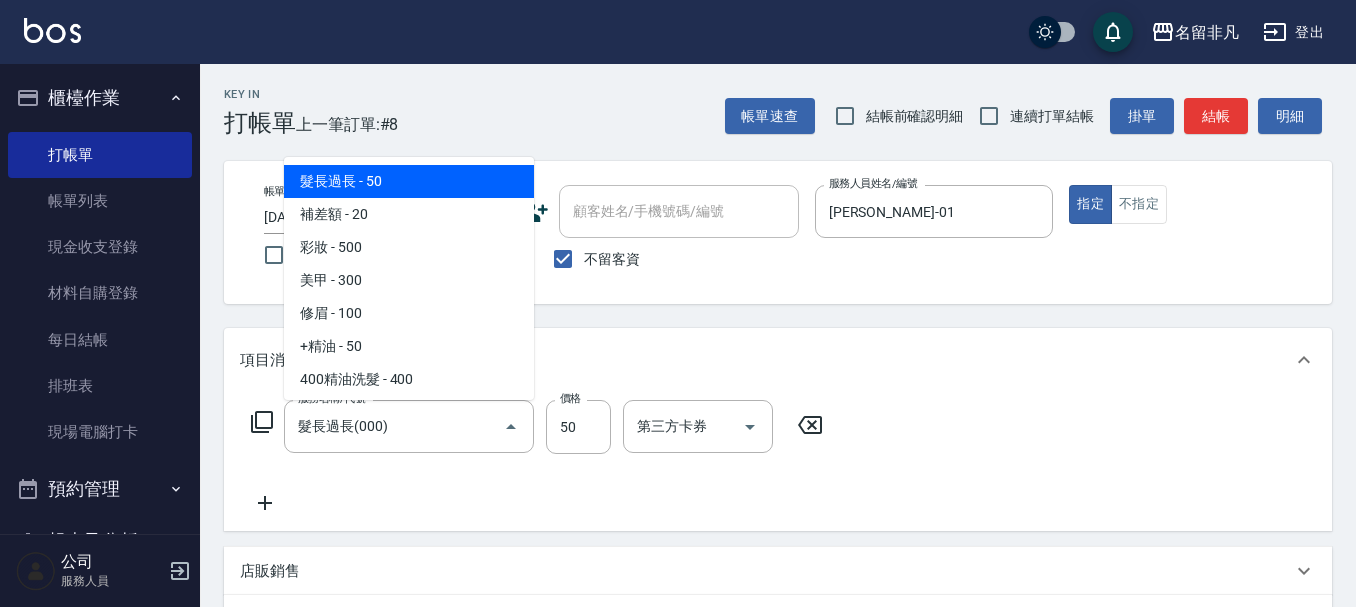 drag, startPoint x: 406, startPoint y: 441, endPoint x: 254, endPoint y: 428, distance: 152.5549 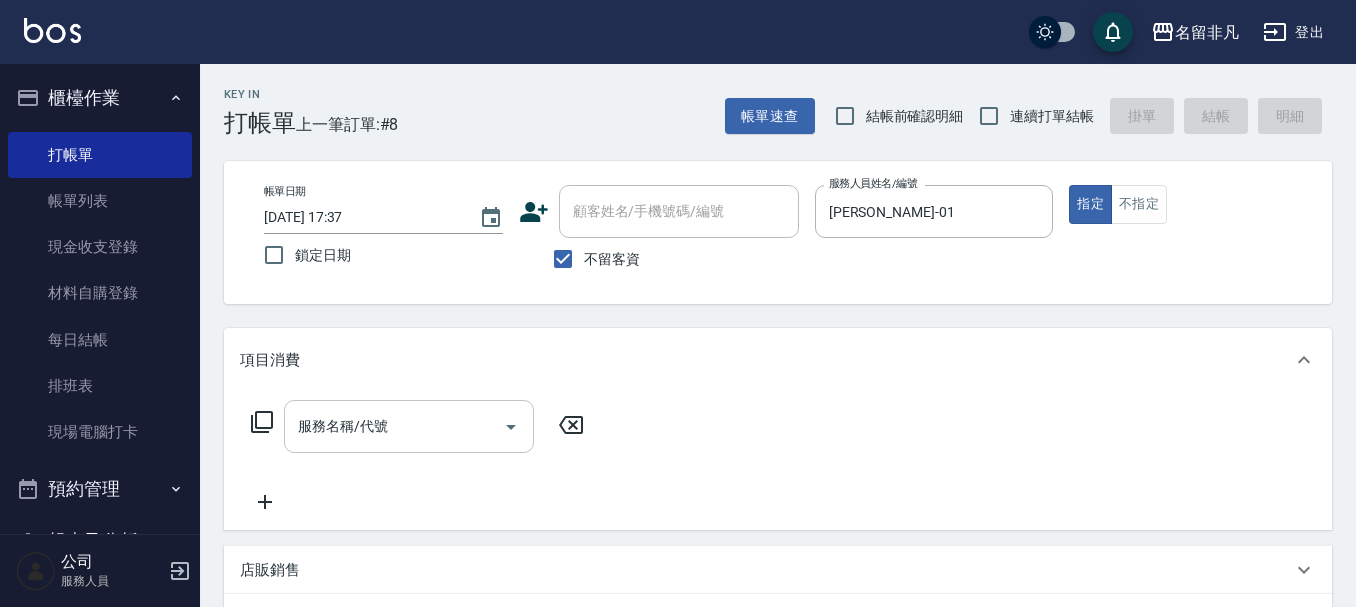 click on "服務名稱/代號" at bounding box center [394, 426] 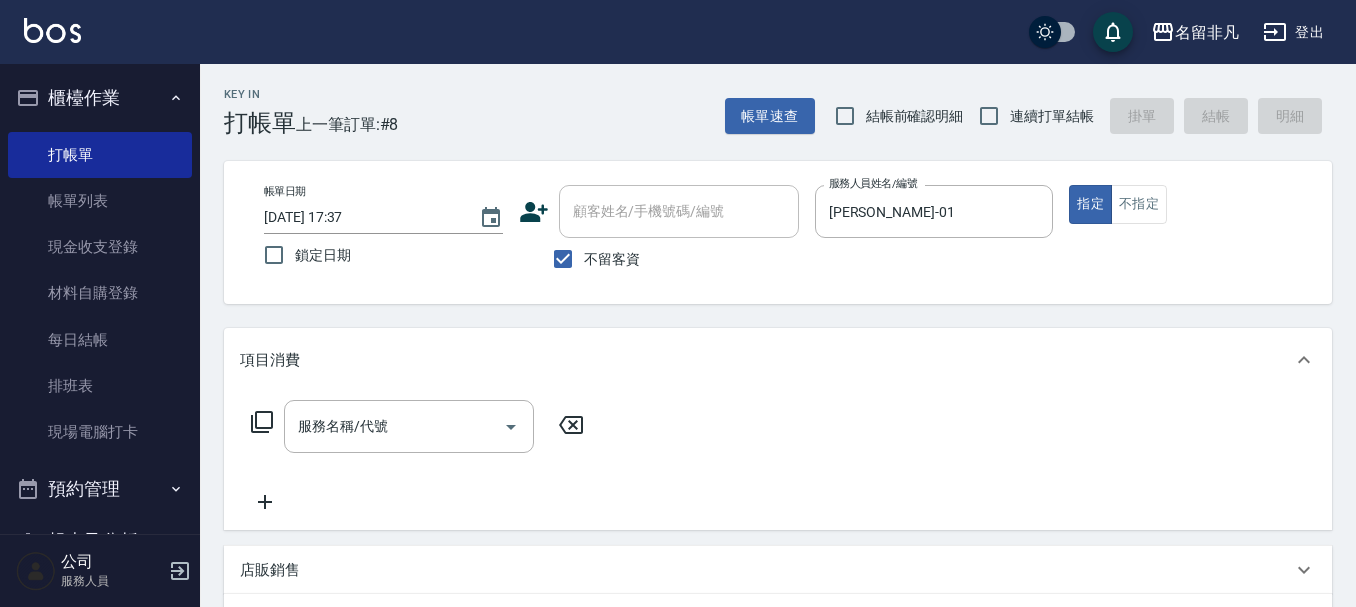 type 